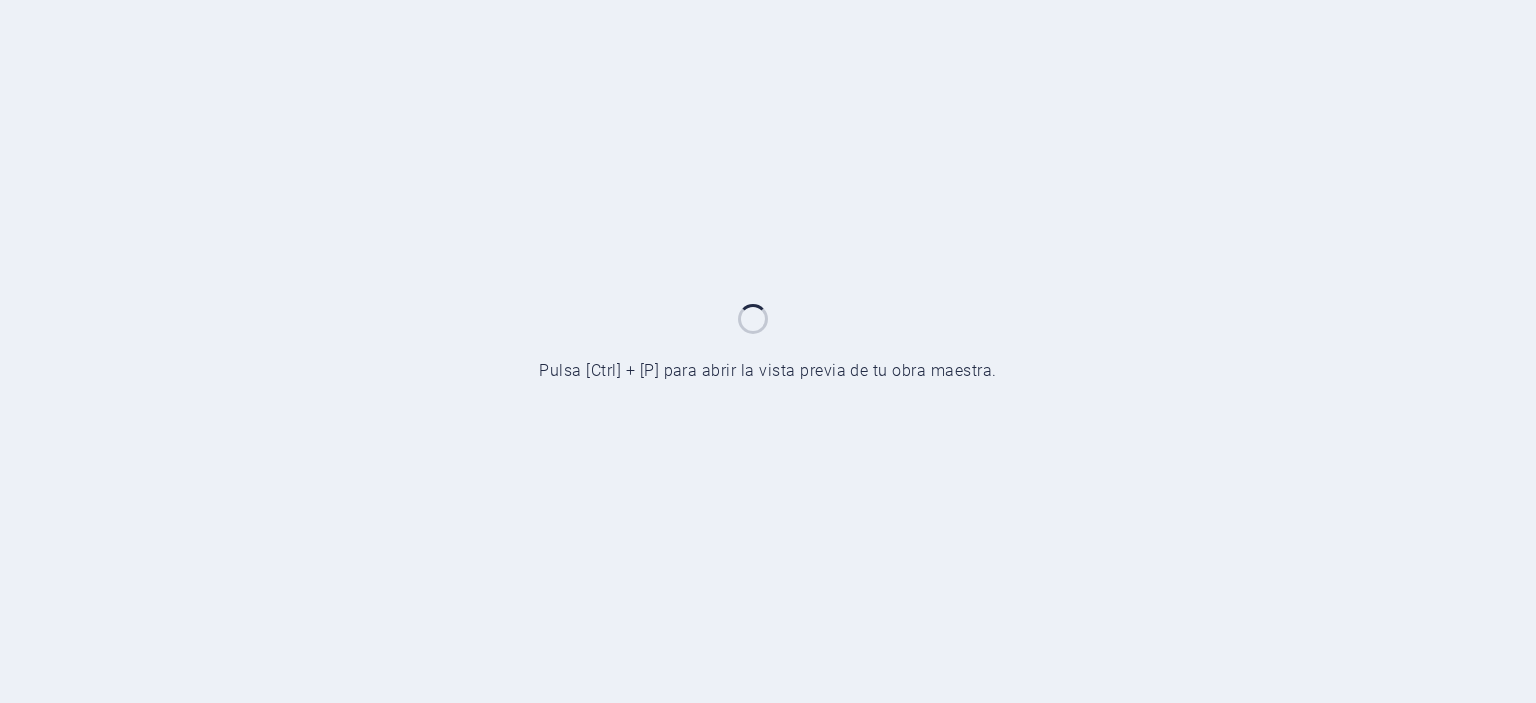 scroll, scrollTop: 0, scrollLeft: 0, axis: both 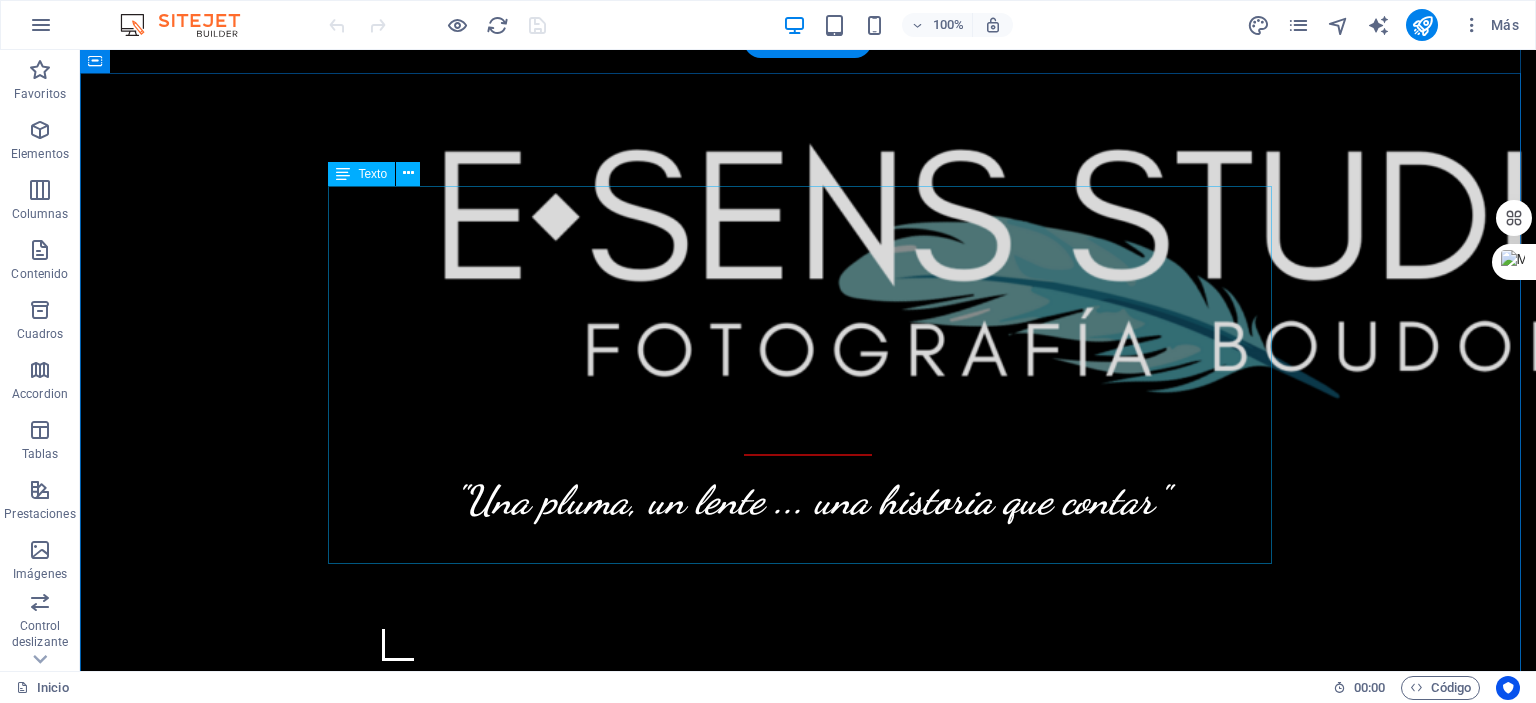 click on "N o es solo un estudio fotográfico; es un espacio de descubrimiento personal a través de la lente. La fotografía boudoir es un viaje íntimo hacia la autoaceptación y la celebración de la sensualidad en todas sus formas. Te invitamos a vivir una   experiencia transformadora   , donde la confianza y la autoexpresión son los pilares. Buscamos capturar la belleza auténtica que reside en cada individuo, revelando la confianza y el poder que emanan desde el interior. Al igual que una pluma que se eleva ligera, guiada por la energía de Eros, te acompañaremos en un viaje de autodescubrimiento. Capturaremos momentos únicos que celebran tu individualidad en un espacio seguro y cómodo donde puedas conectar con tu esencia   sin temor a ser juzgada/o   .  It is not just a photographic study; It is a space of personal discovery through the lens. Bowed photography is an intimate trip towards self -acceptance and celebration of sensuality in all its forms.    Ley Olimpia" at bounding box center (808, 1263) 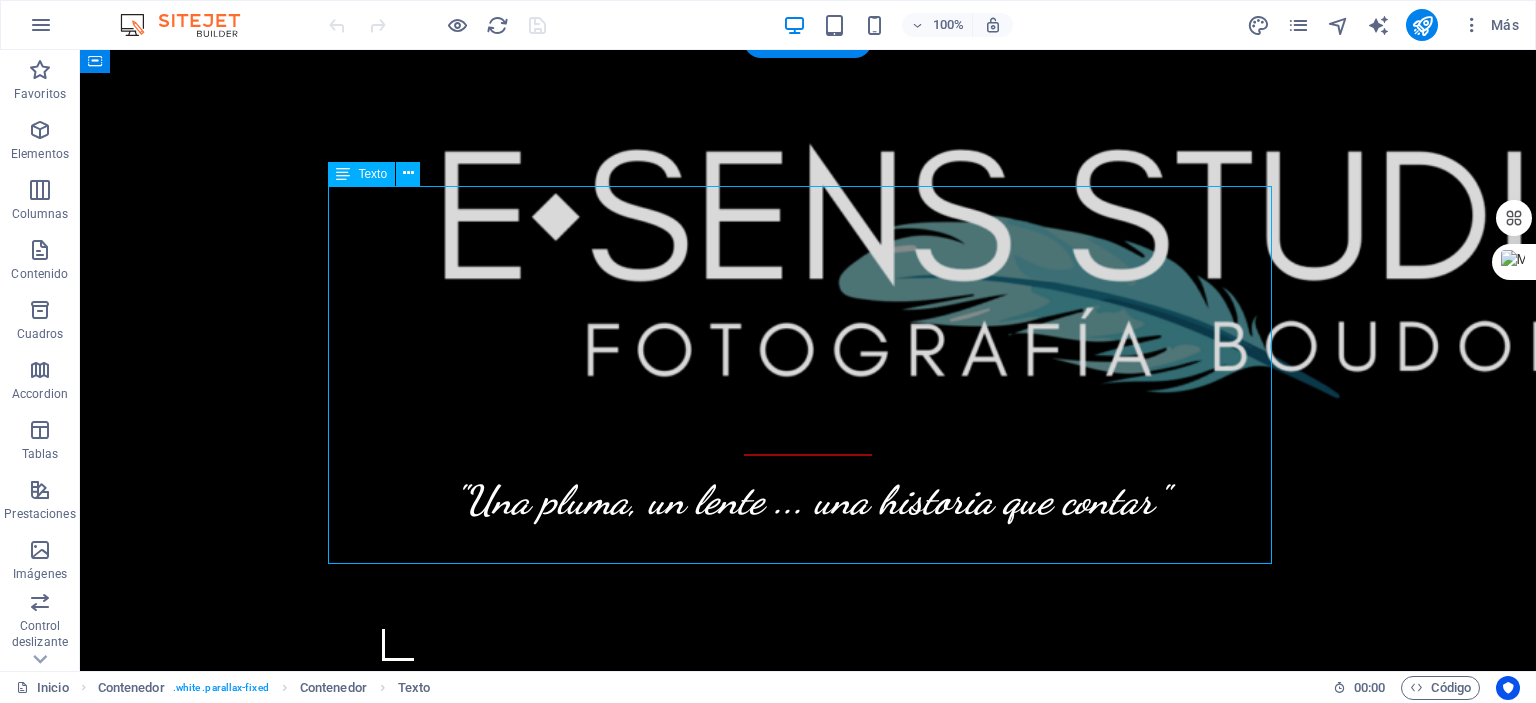 click on "N o es solo un estudio fotográfico; es un espacio de descubrimiento personal a través de la lente. La fotografía boudoir es un viaje íntimo hacia la autoaceptación y la celebración de la sensualidad en todas sus formas. Te invitamos a vivir una   experiencia transformadora   , donde la confianza y la autoexpresión son los pilares. Buscamos capturar la belleza auténtica que reside en cada individuo, revelando la confianza y el poder que emanan desde el interior. Al igual que una pluma que se eleva ligera, guiada por la energía de Eros, te acompañaremos en un viaje de autodescubrimiento. Capturaremos momentos únicos que celebran tu individualidad en un espacio seguro y cómodo donde puedas conectar con tu esencia   sin temor a ser juzgada/o   .  It is not just a photographic study; It is a space of personal discovery through the lens. Bowed photography is an intimate trip towards self -acceptance and celebration of sensuality in all its forms.    Ley Olimpia" at bounding box center [808, 1263] 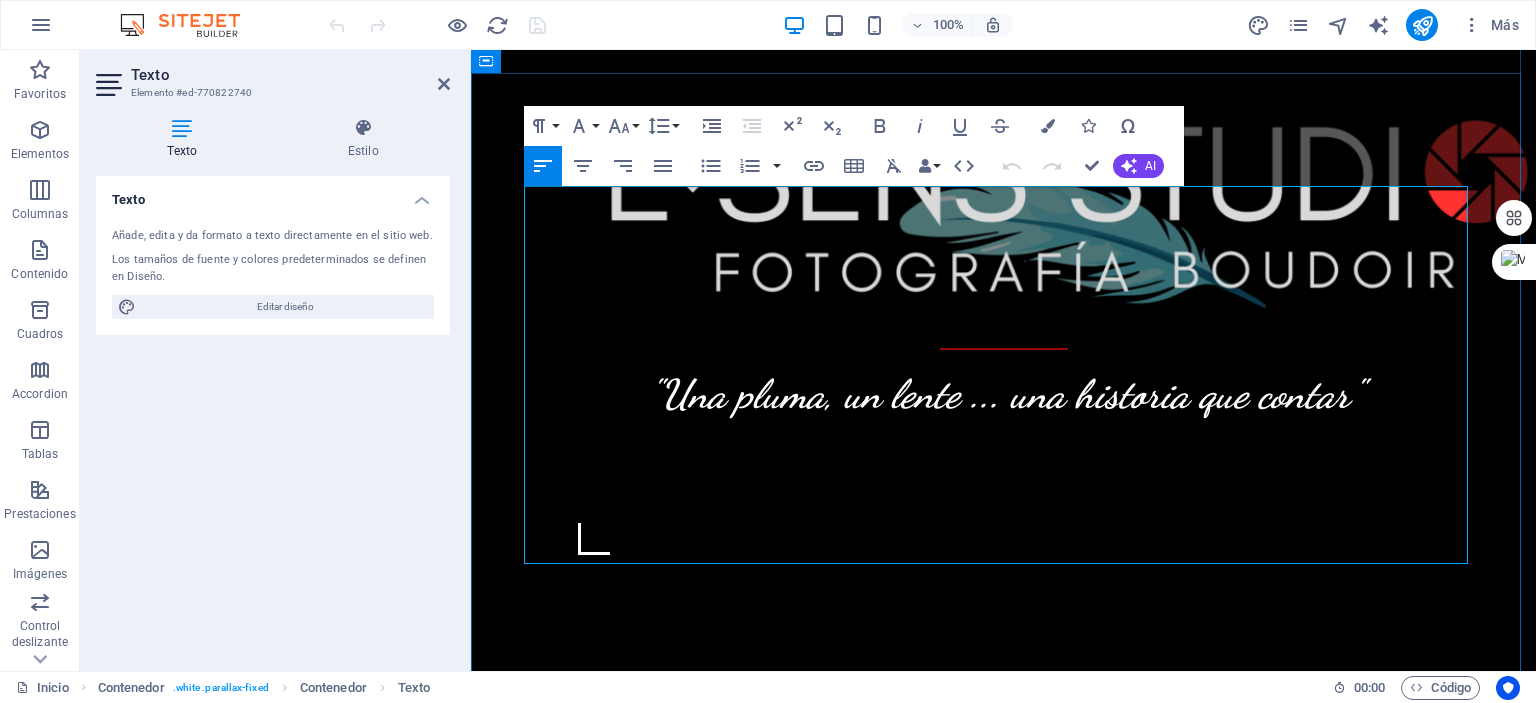 drag, startPoint x: 827, startPoint y: 360, endPoint x: 1390, endPoint y: 381, distance: 563.39154 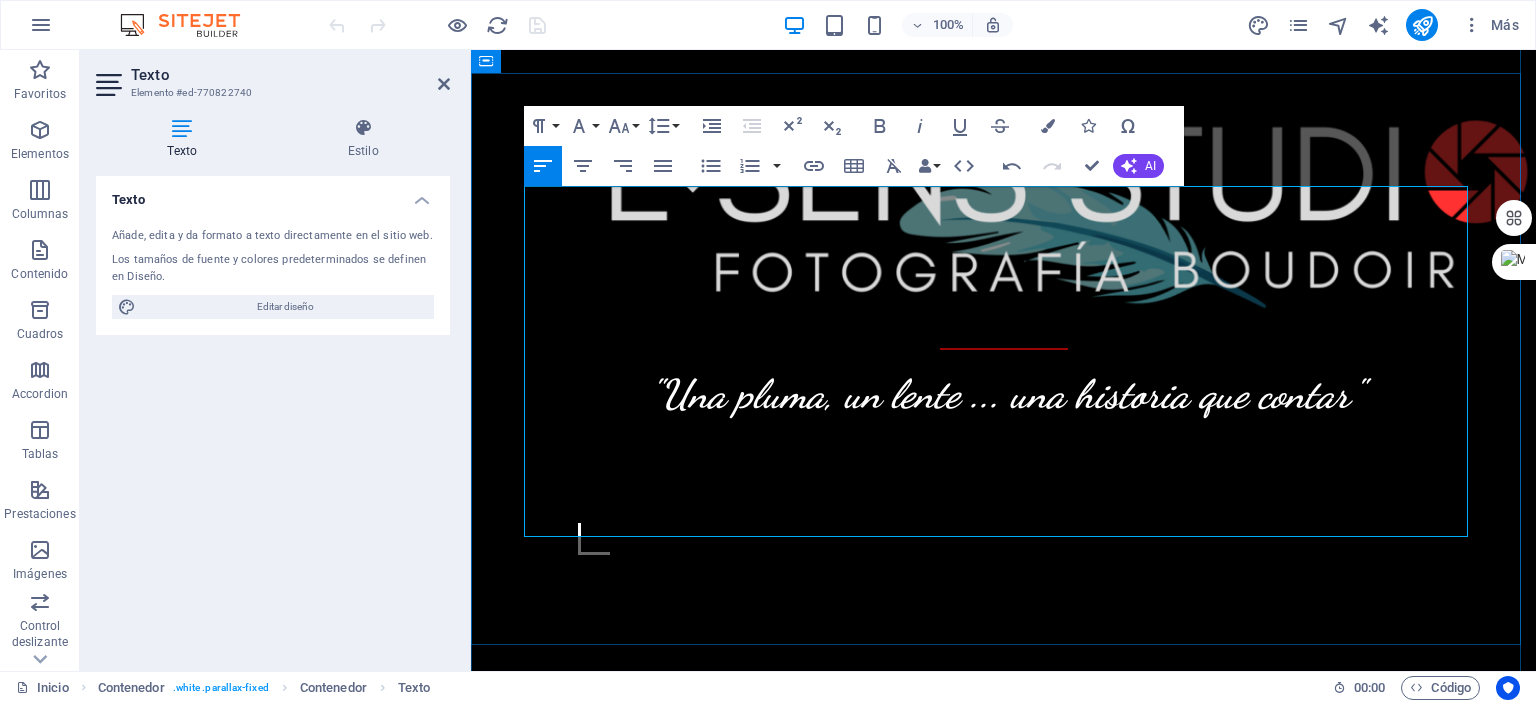 drag, startPoint x: 792, startPoint y: 467, endPoint x: 930, endPoint y: 520, distance: 147.8276 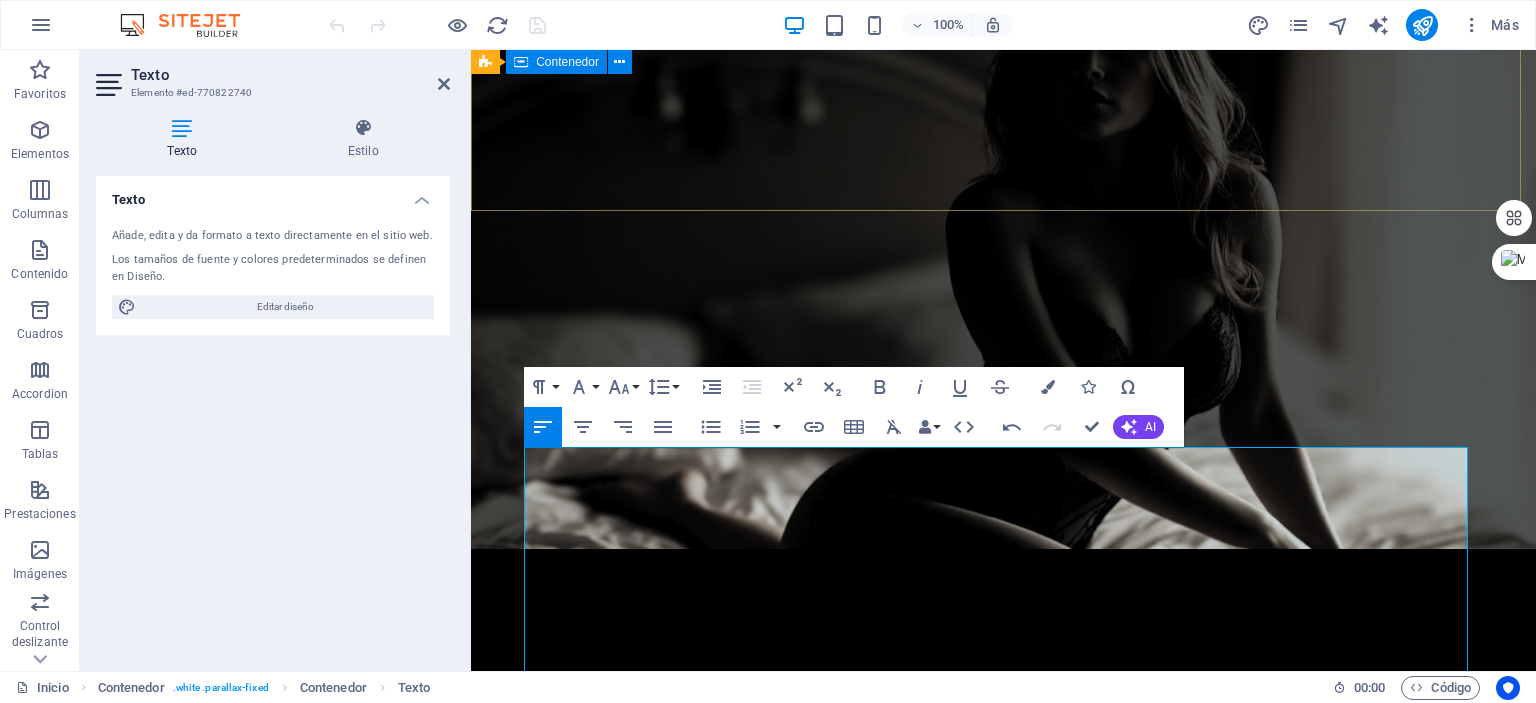 scroll, scrollTop: 700, scrollLeft: 0, axis: vertical 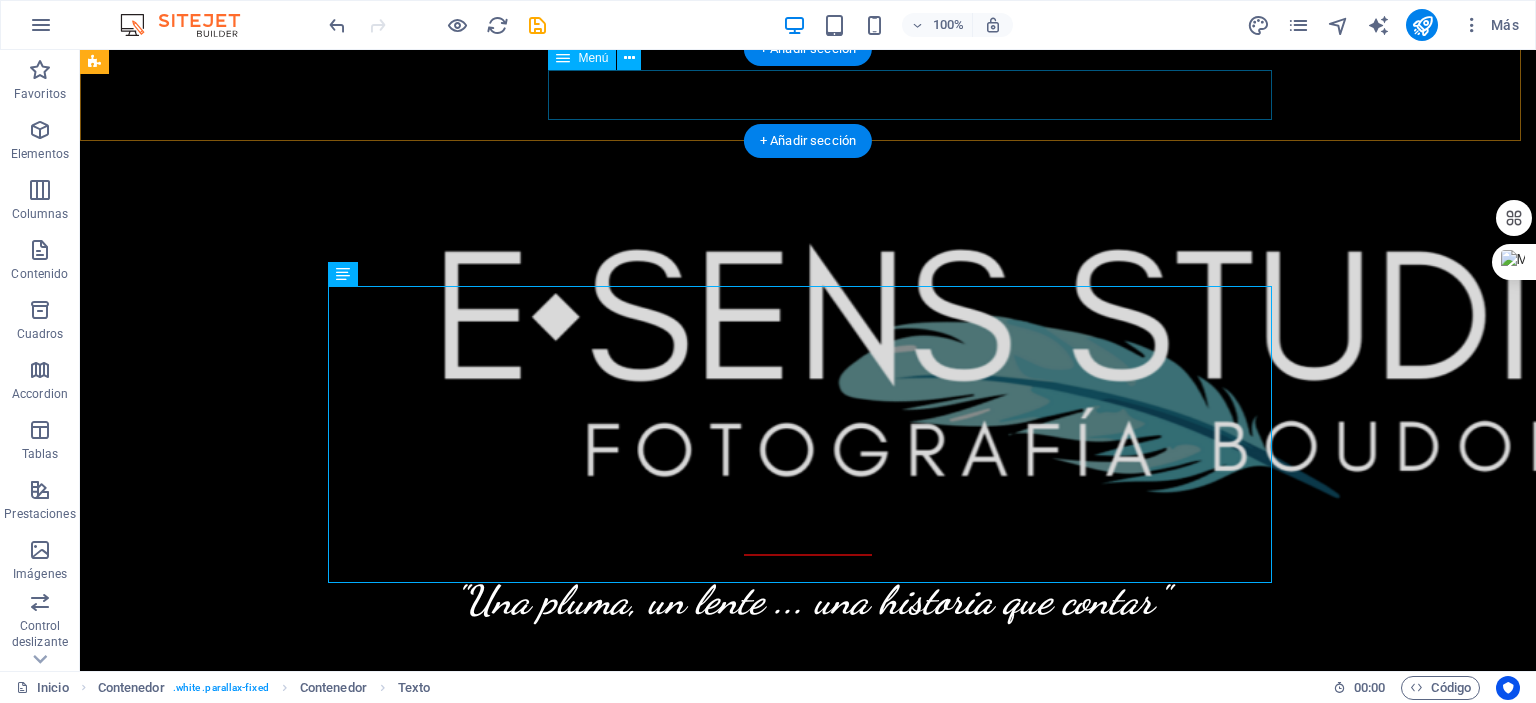 click on "Inicio Servicios Tematica Especiales Maratones Agenda FAQs Acerca de Mi" at bounding box center (808, 988) 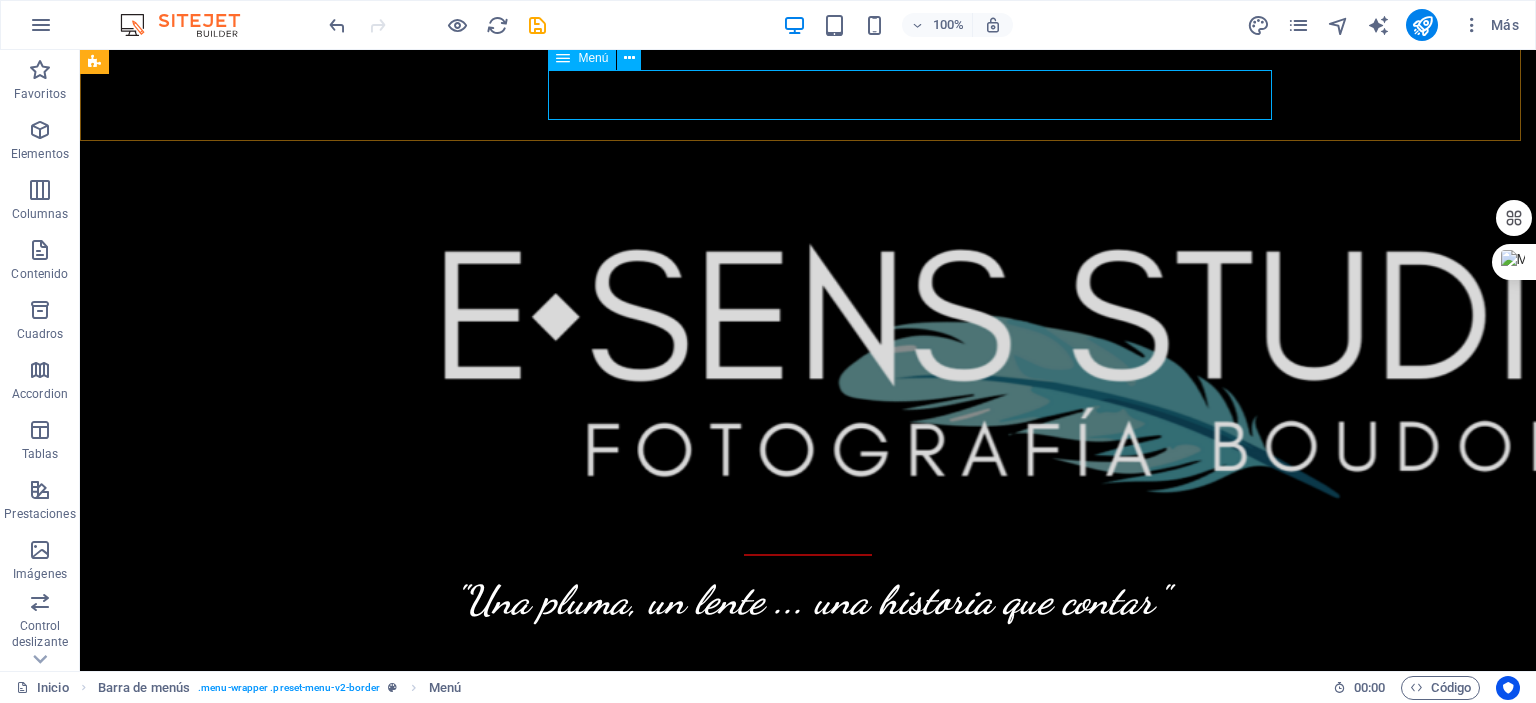 click on "Menú" at bounding box center (593, 58) 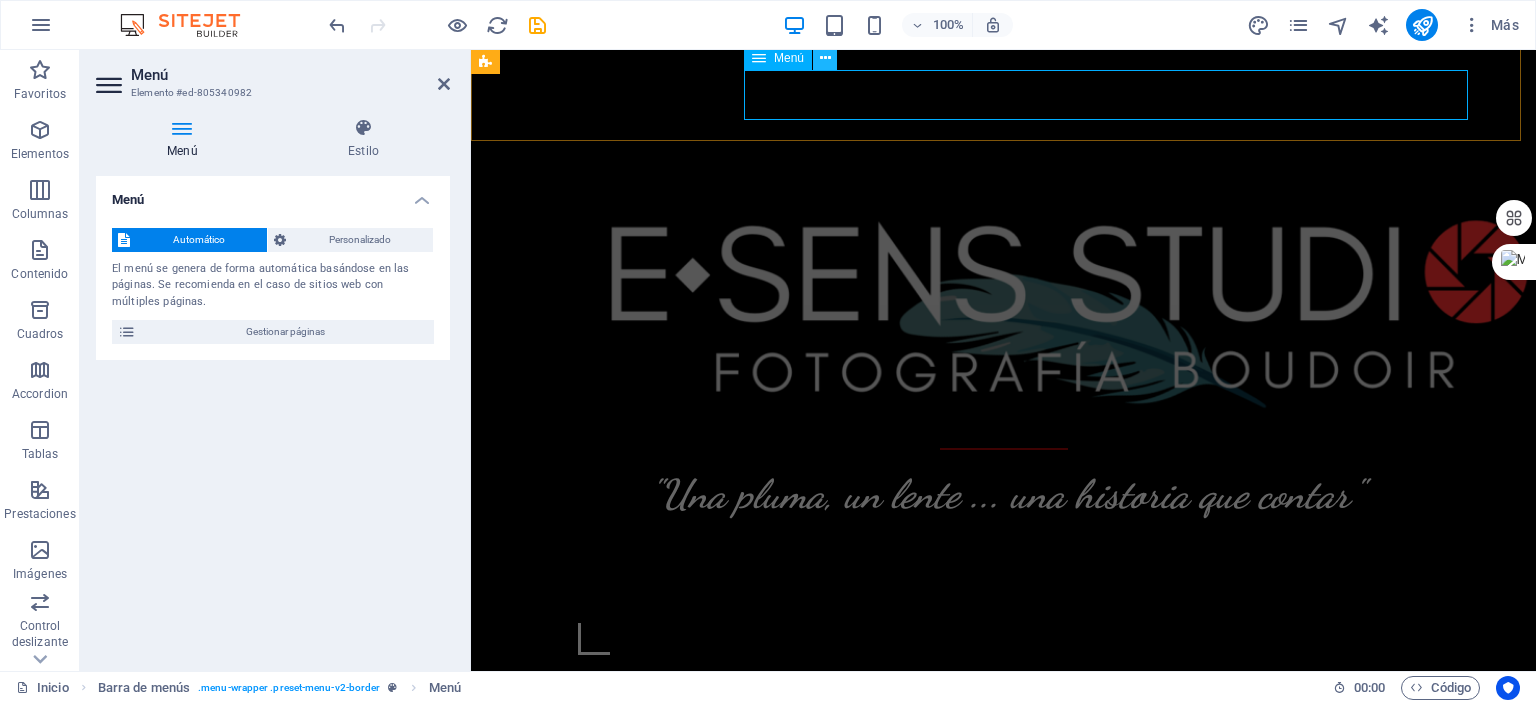 click at bounding box center [825, 58] 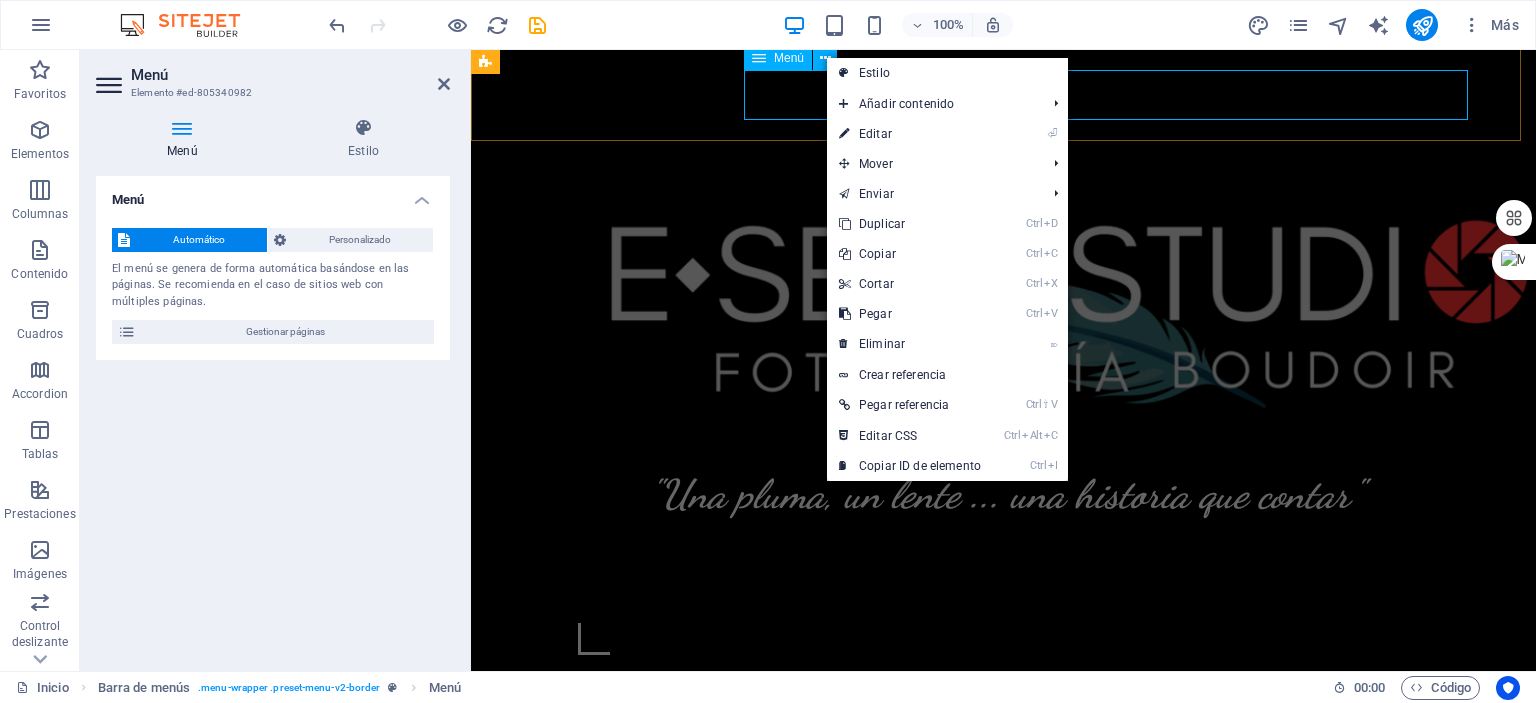 click on "Menú" at bounding box center [789, 58] 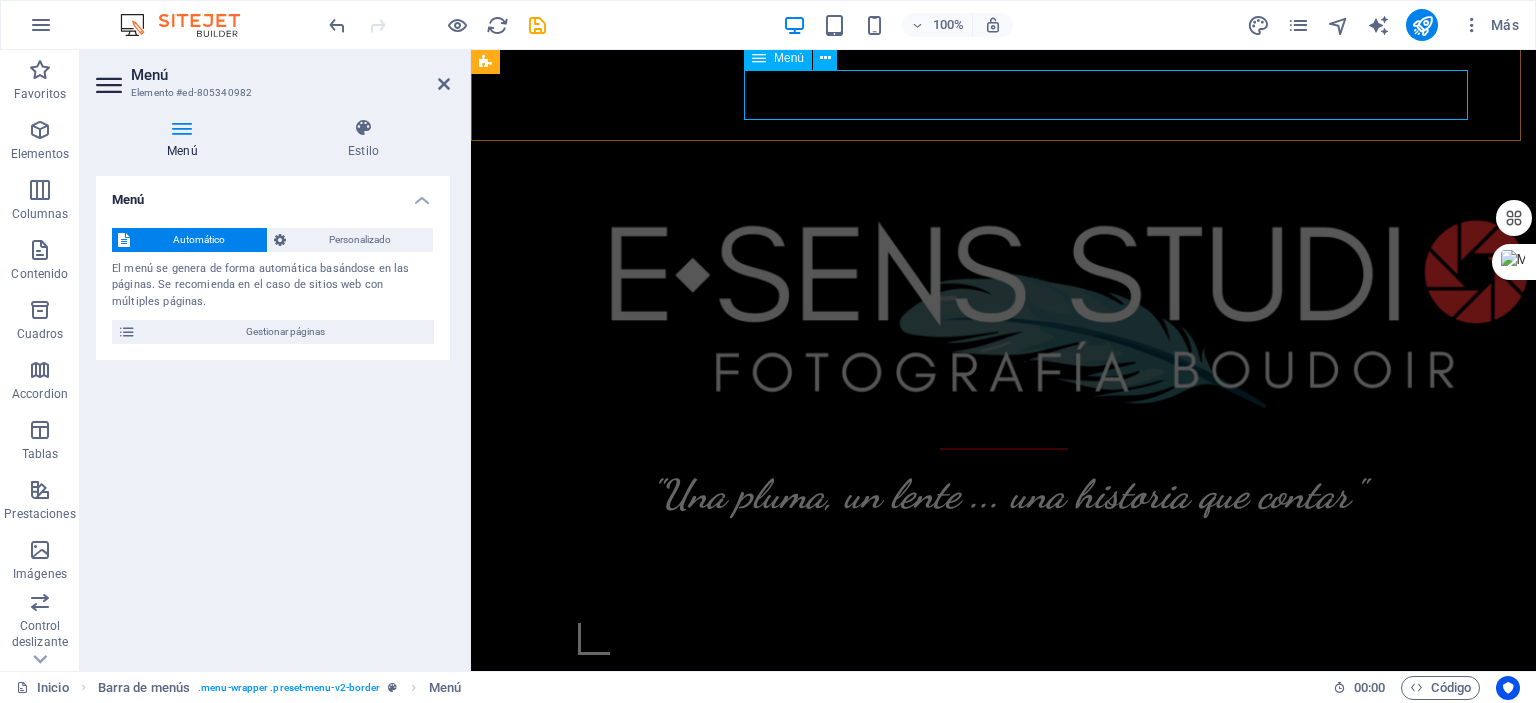 click on "Menú" at bounding box center (789, 58) 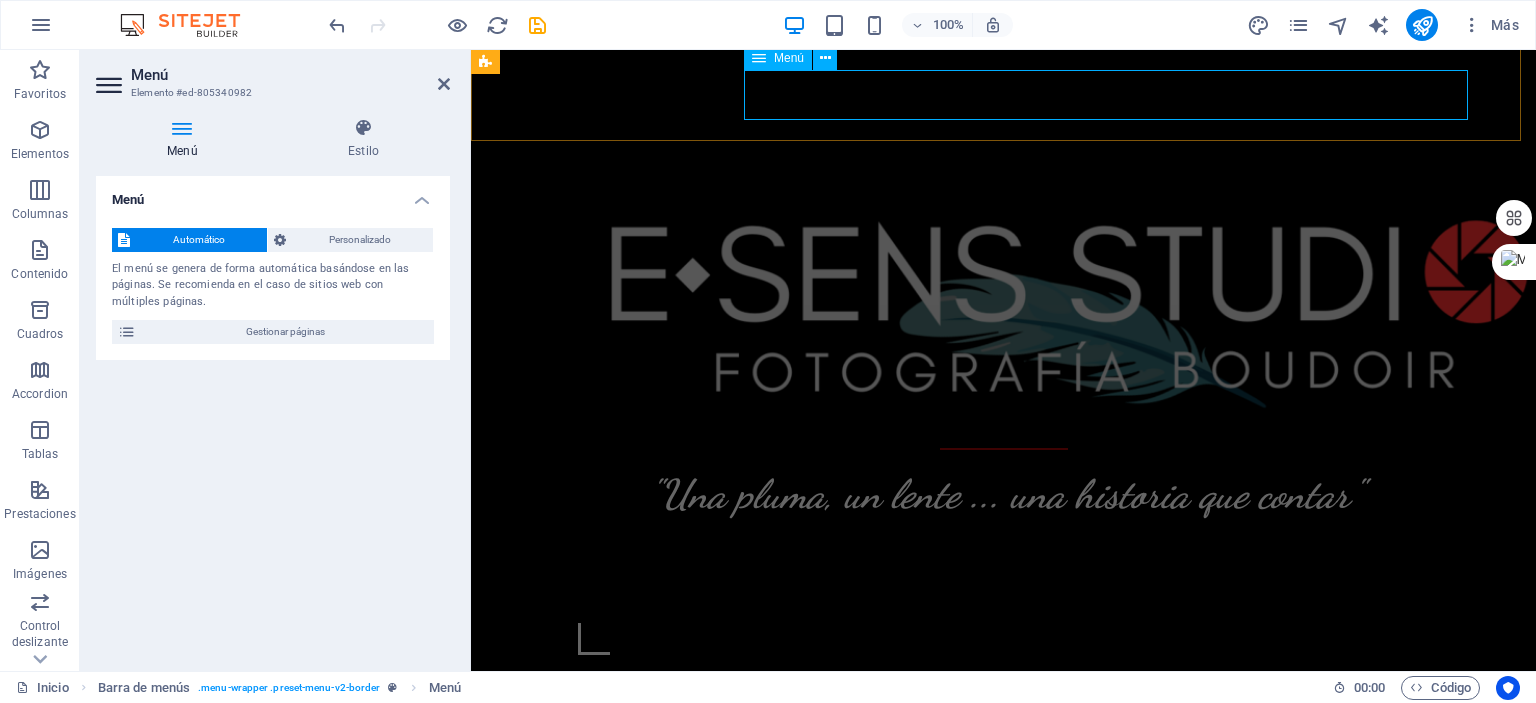 click on "Inicio Servicios Tematica Especiales Maratones Agenda FAQs Acerca de Mi" at bounding box center (1004, 882) 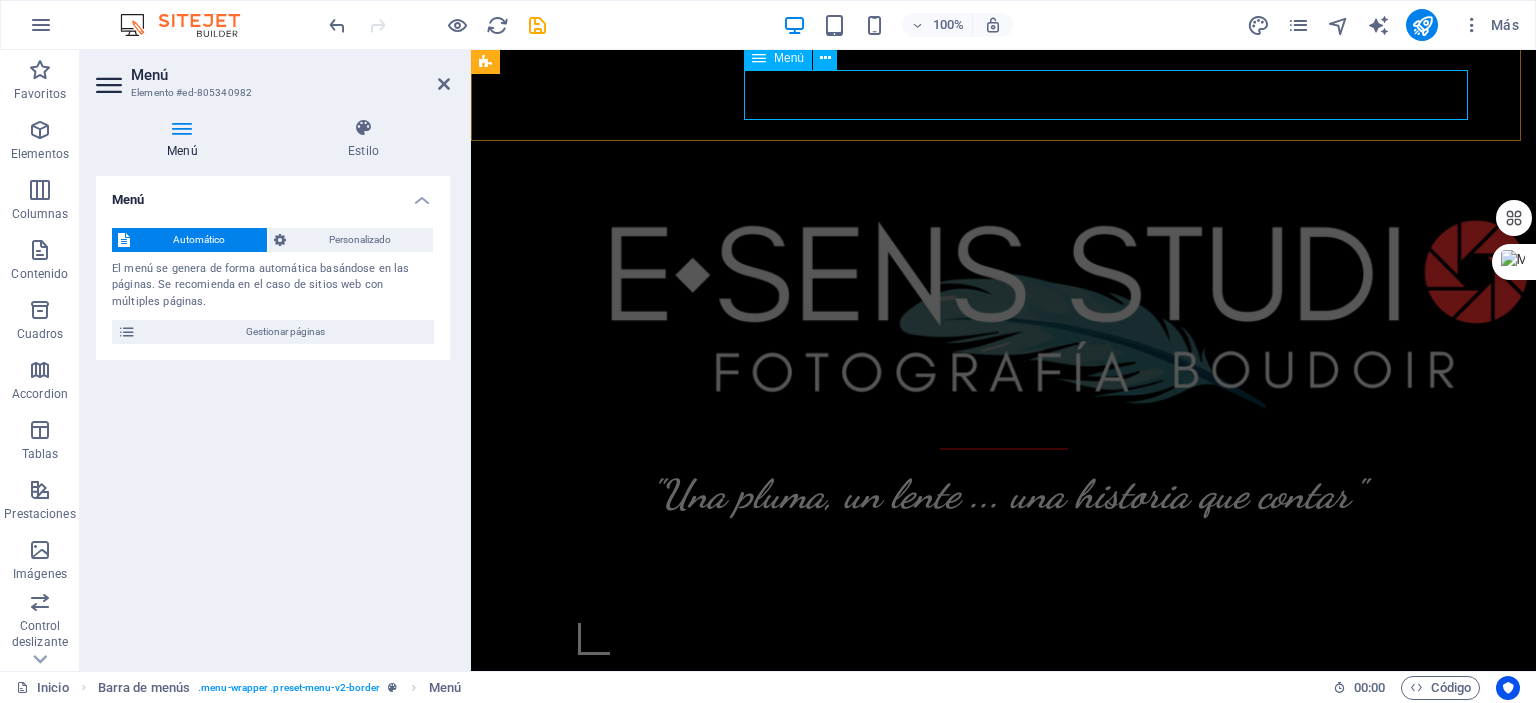 click on "Inicio Servicios Tematica Especiales Maratones Agenda FAQs Acerca de Mi" at bounding box center (1004, 882) 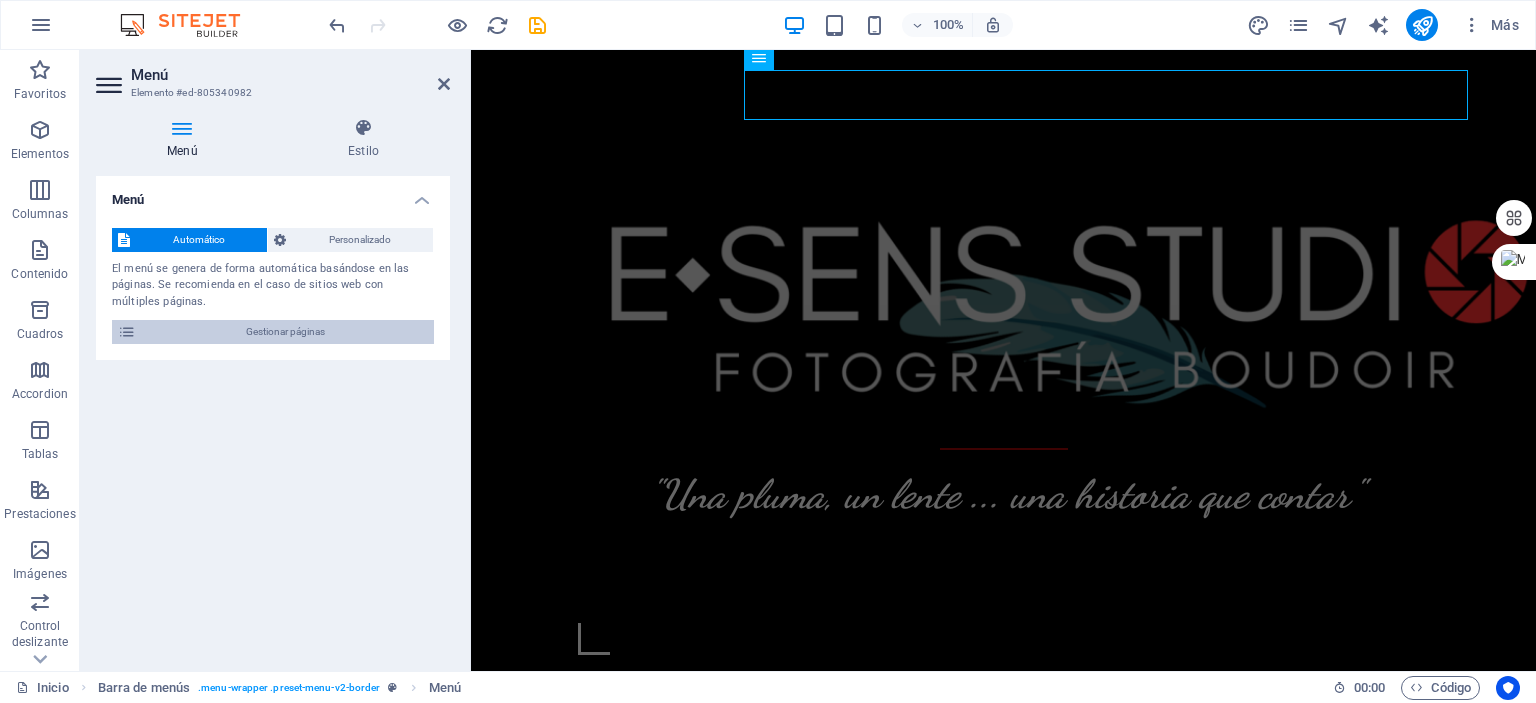 click on "Gestionar páginas" at bounding box center (285, 332) 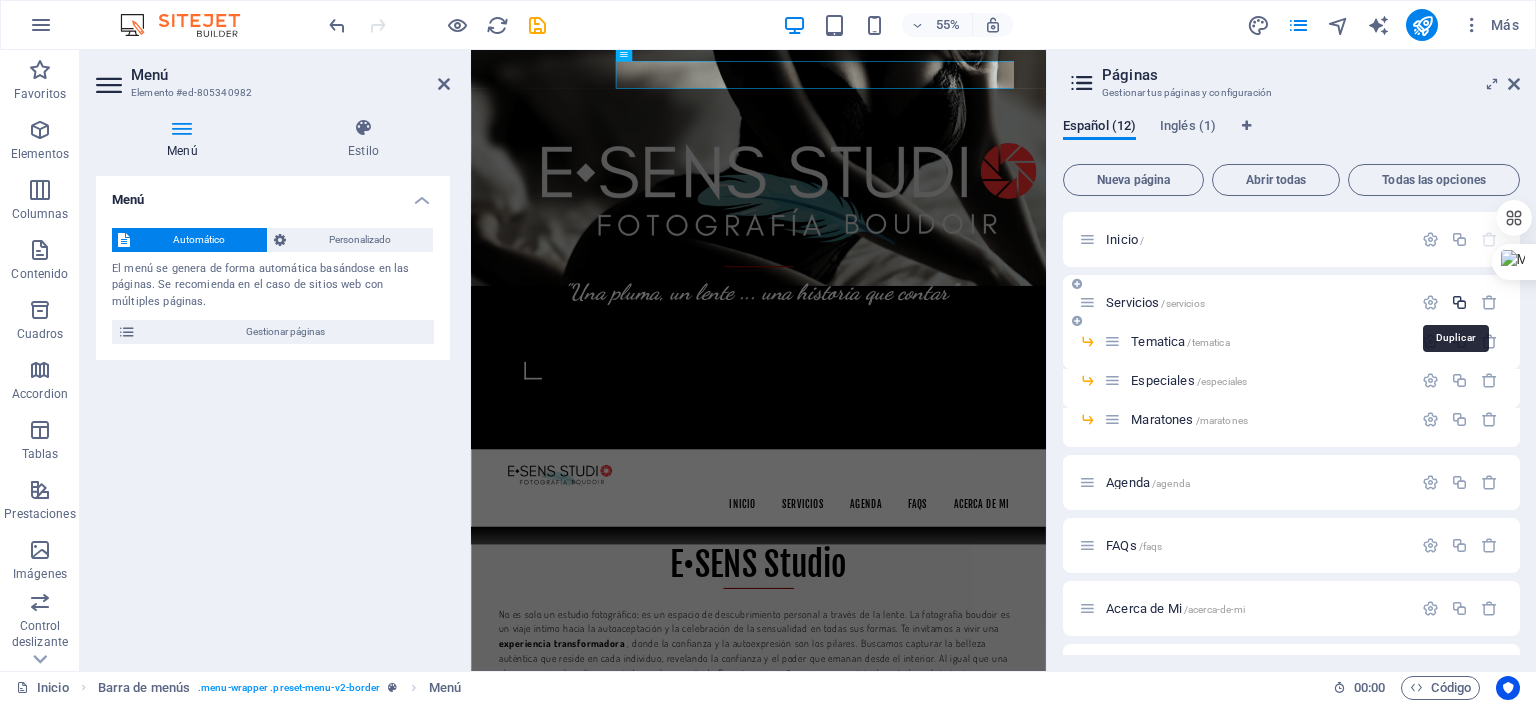 click at bounding box center [1459, 302] 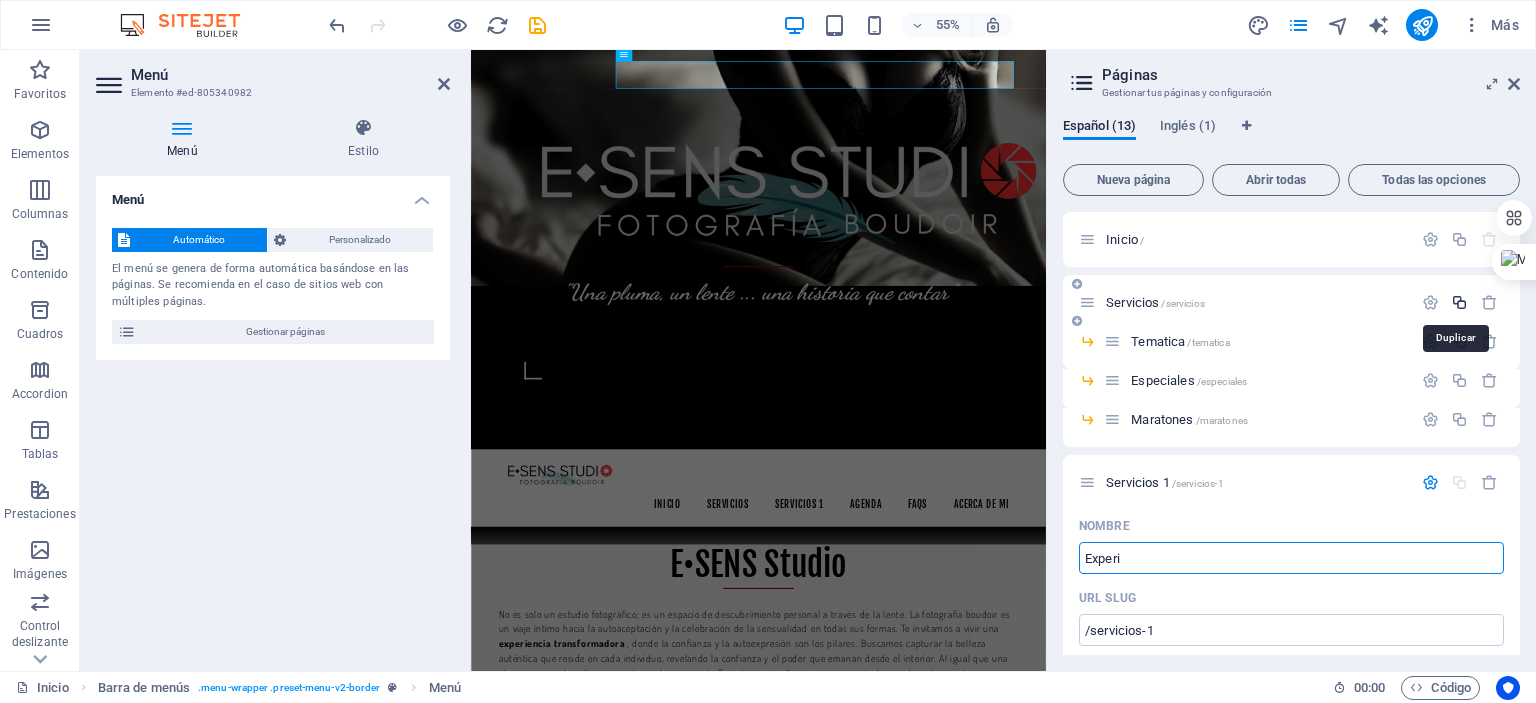 type on "Experie" 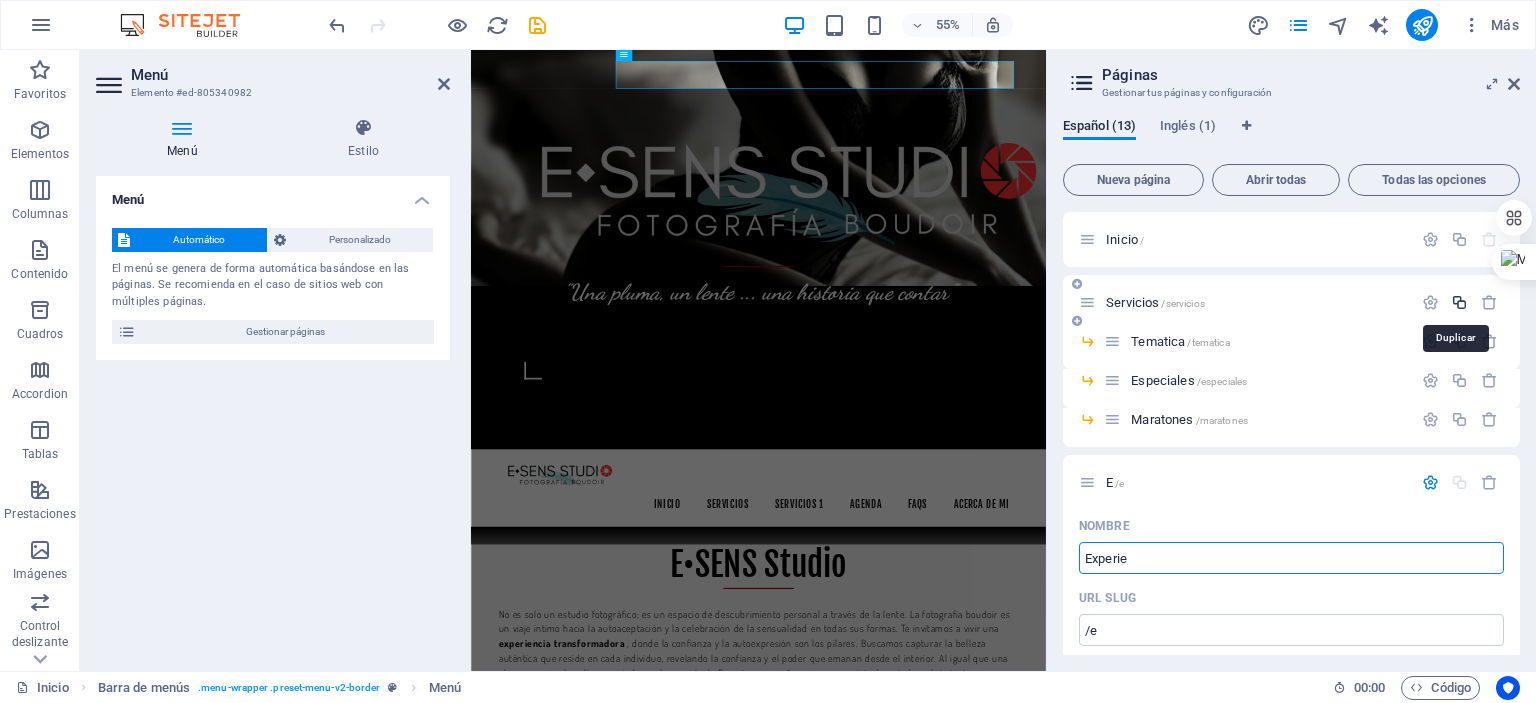 type on "/e" 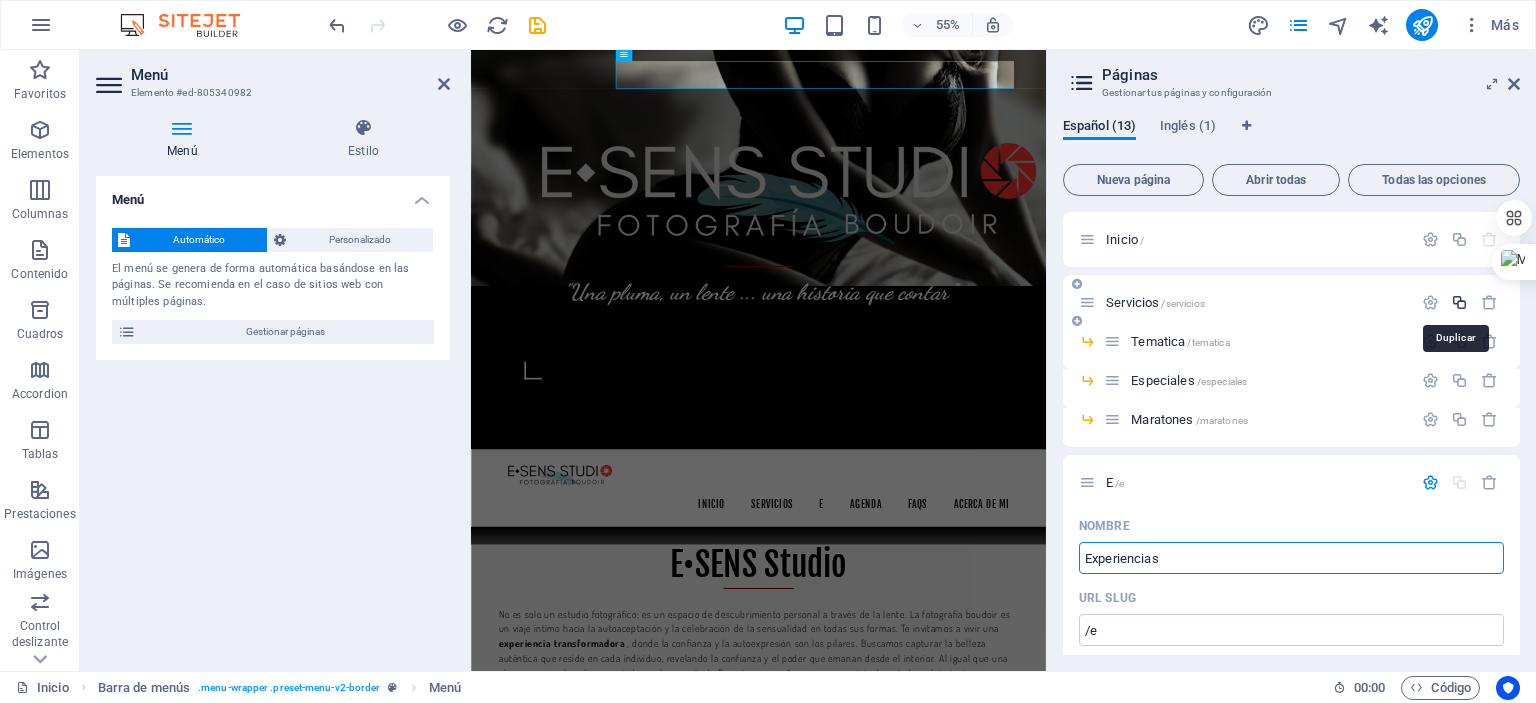 type on "Experiencias" 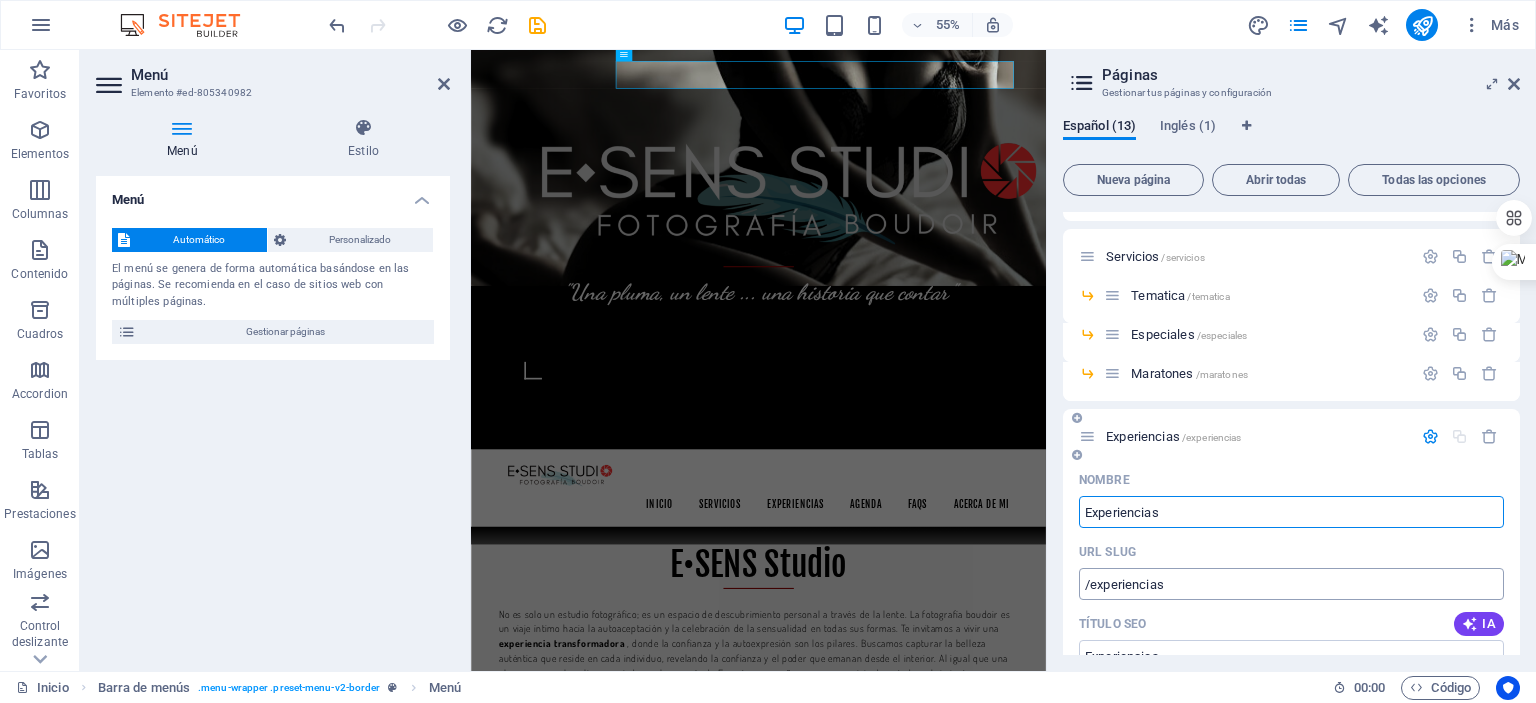 scroll, scrollTop: 0, scrollLeft: 0, axis: both 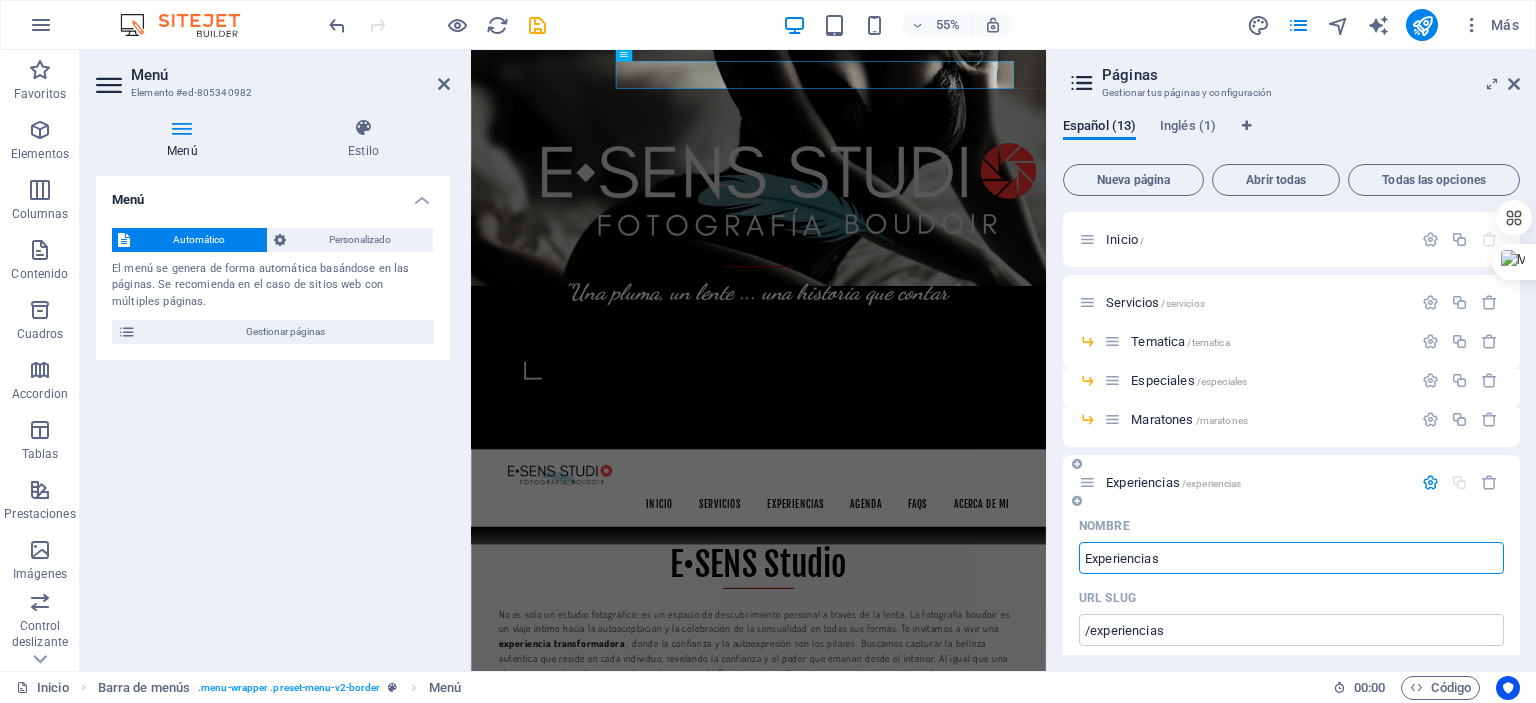 type on "Experiencias" 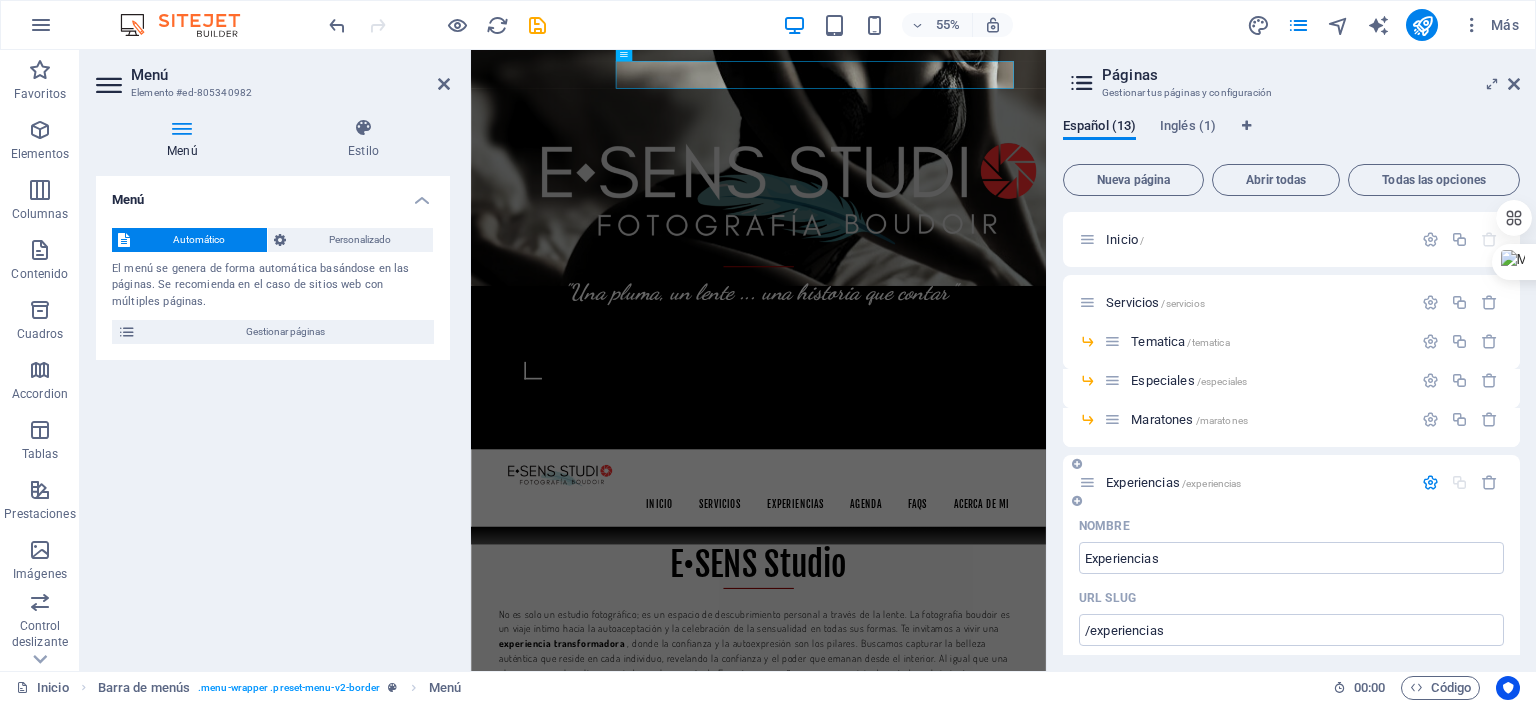 click at bounding box center [1430, 482] 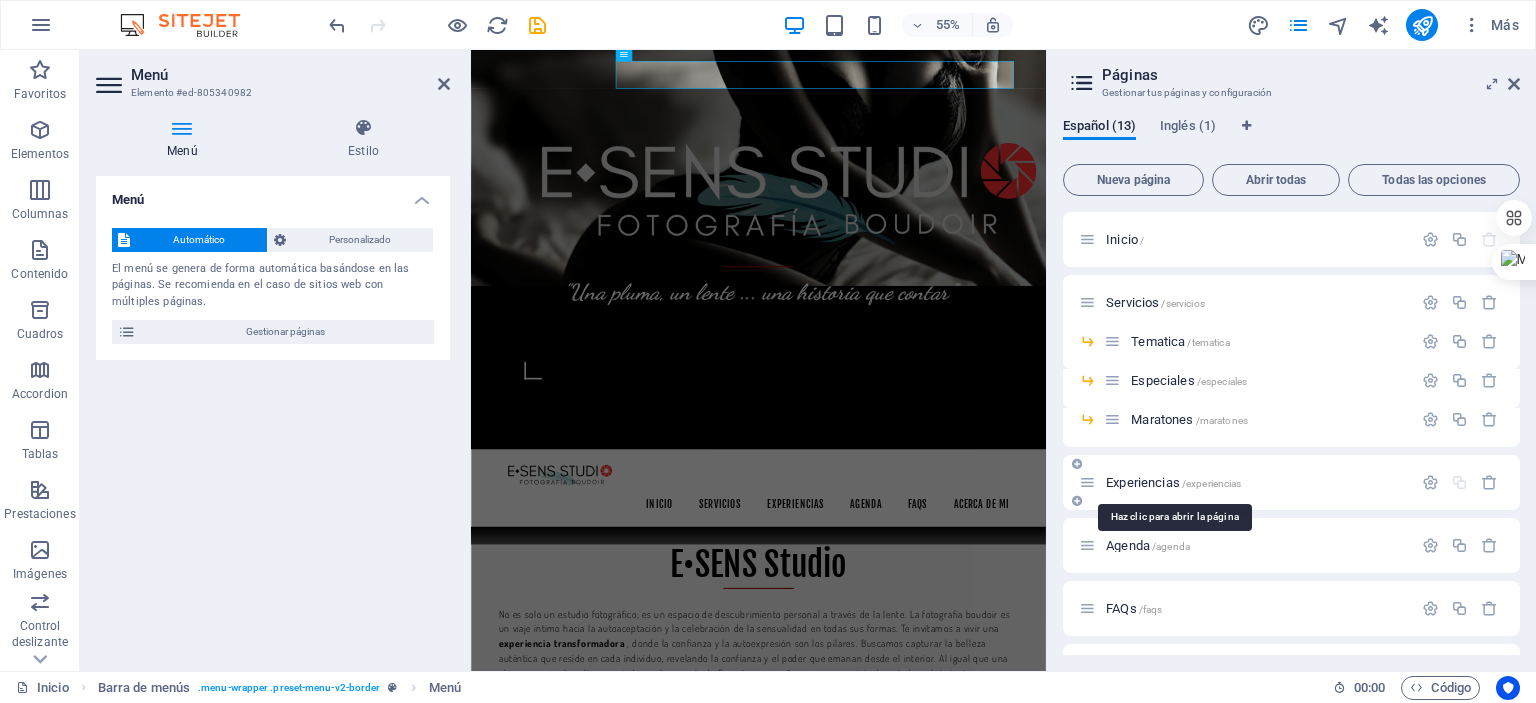 click on "Experiencias /experiencias" at bounding box center (1173, 482) 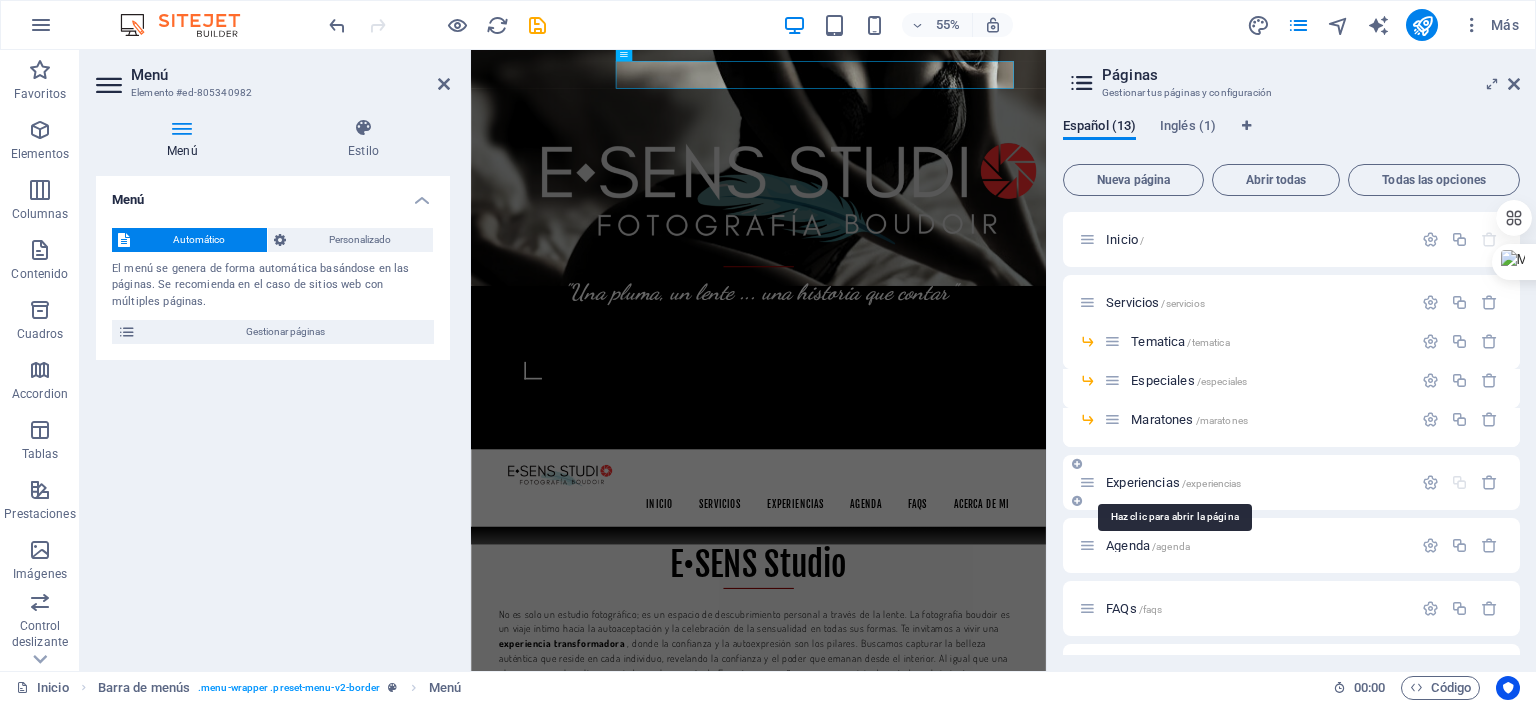 click on "Experiencias /experiencias" at bounding box center (1173, 482) 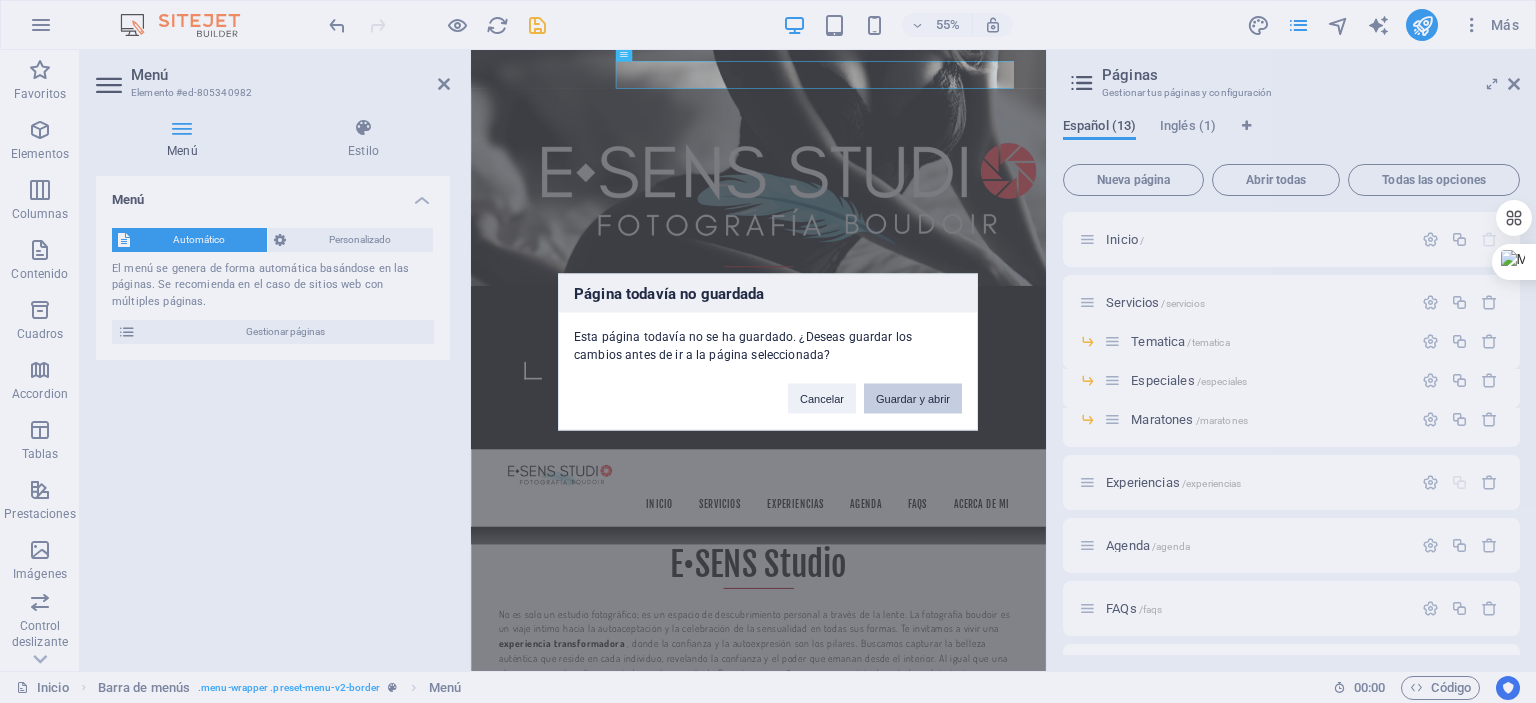 click on "Guardar y abrir" at bounding box center [913, 398] 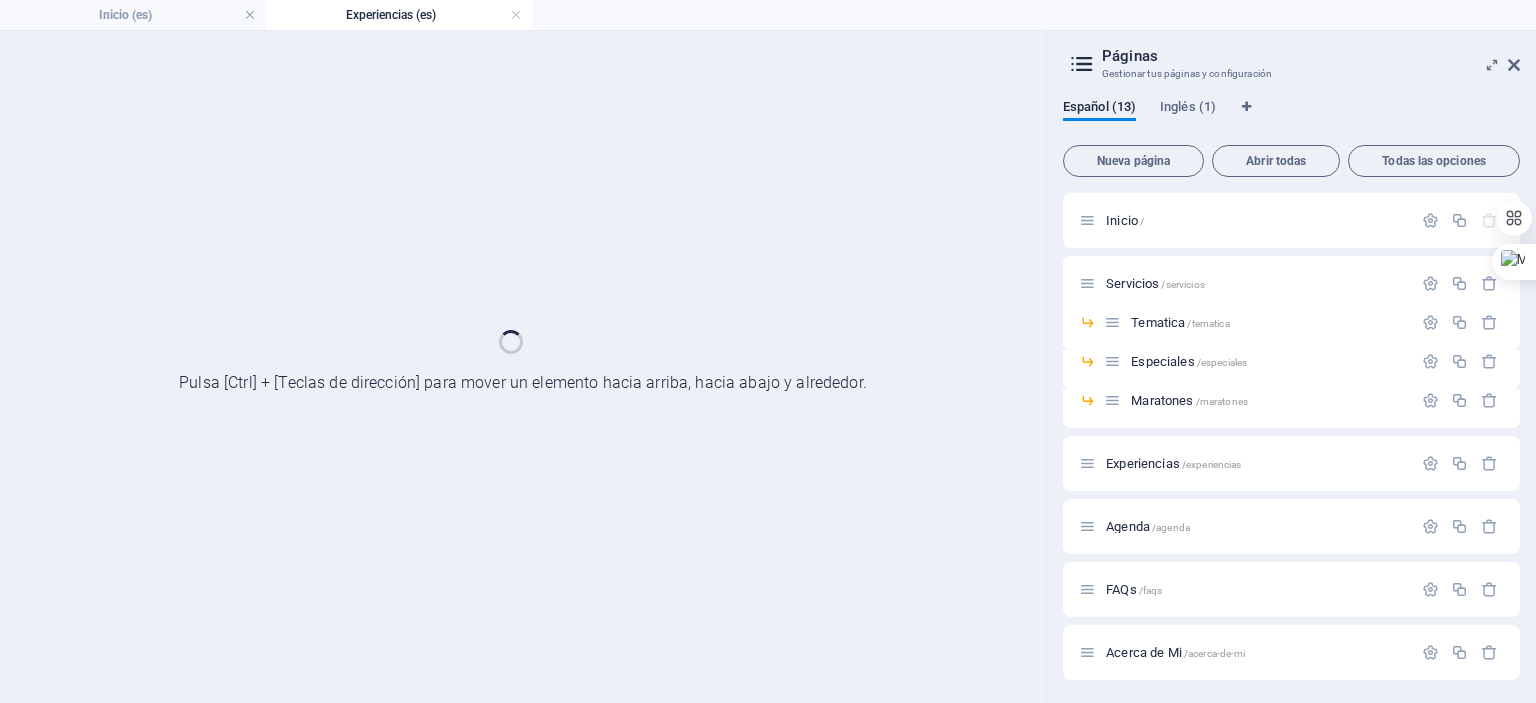scroll, scrollTop: 0, scrollLeft: 0, axis: both 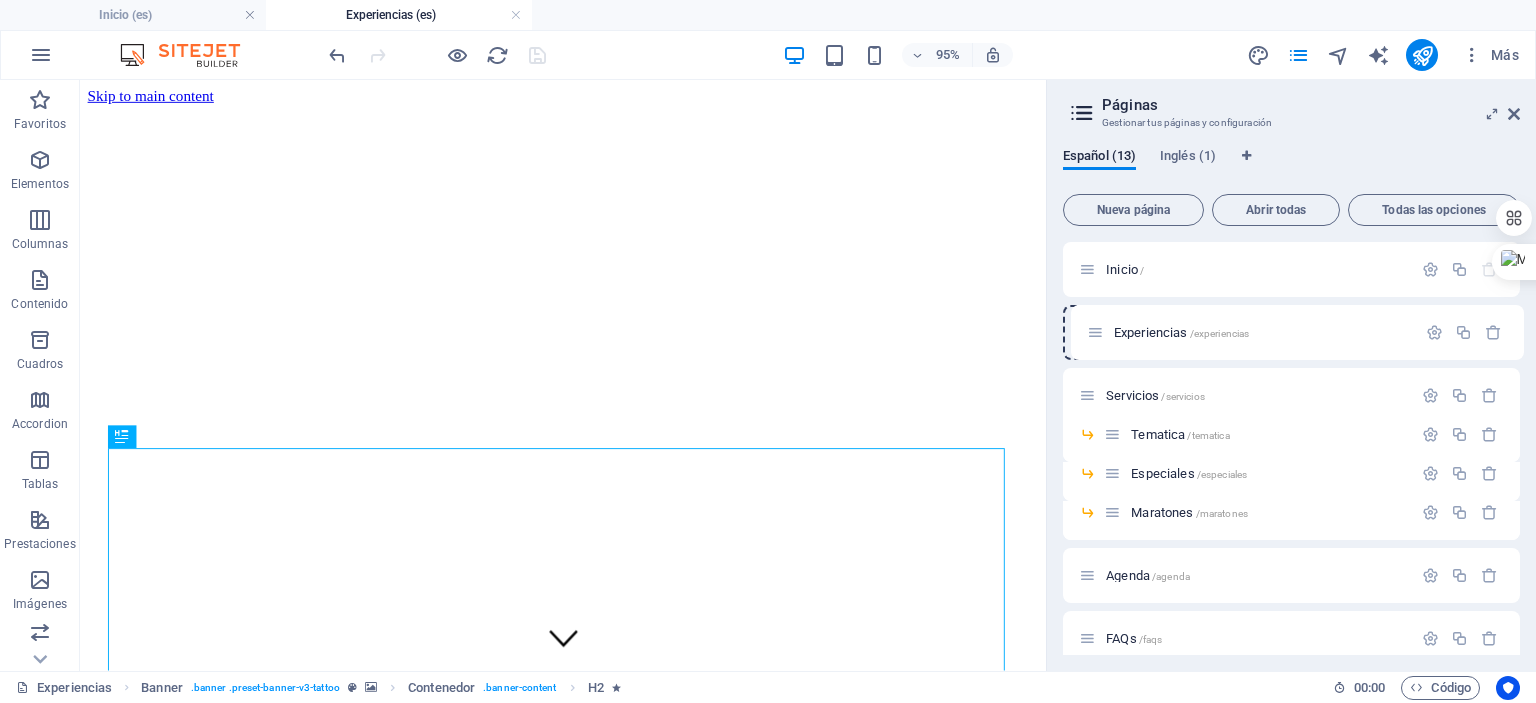 drag, startPoint x: 1092, startPoint y: 515, endPoint x: 1100, endPoint y: 329, distance: 186.17197 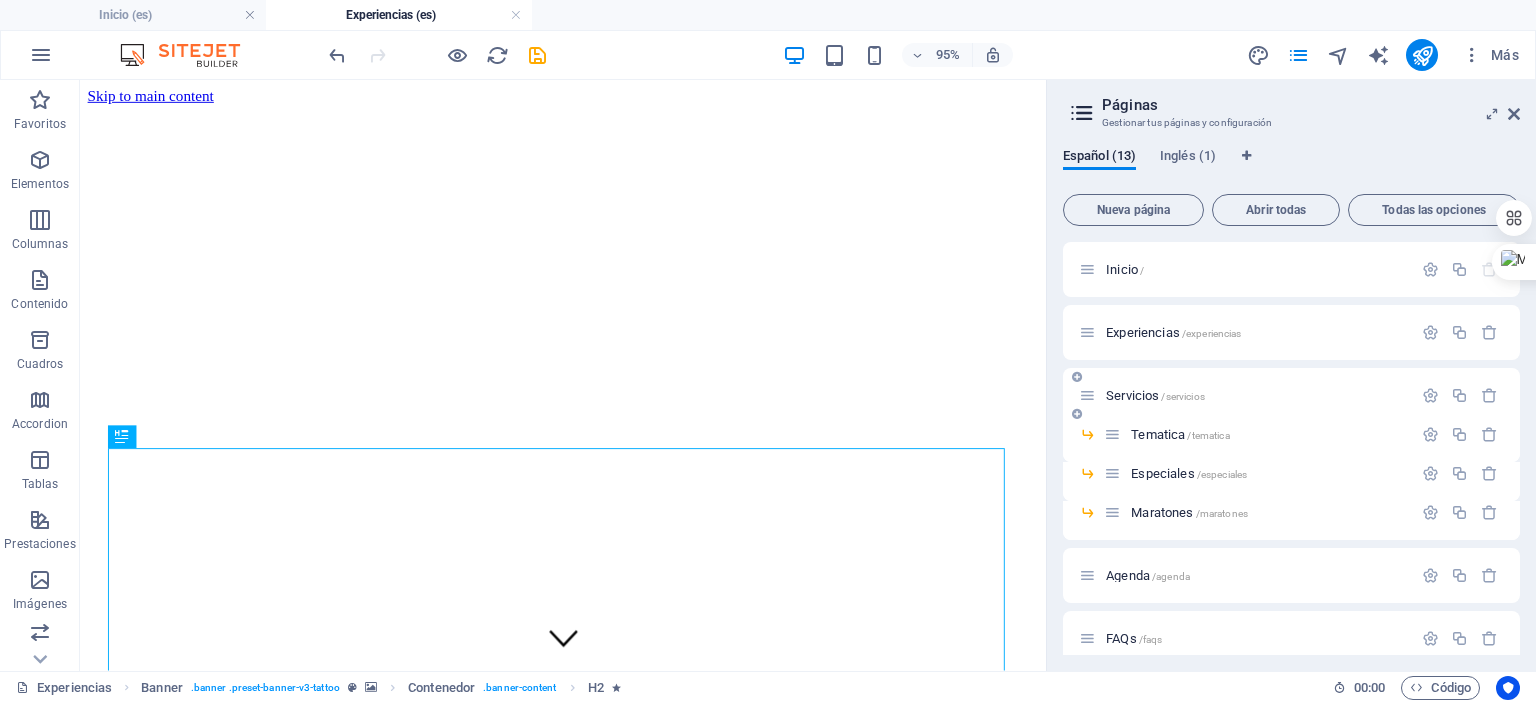 click on "Servicios /servicios" at bounding box center (1256, 395) 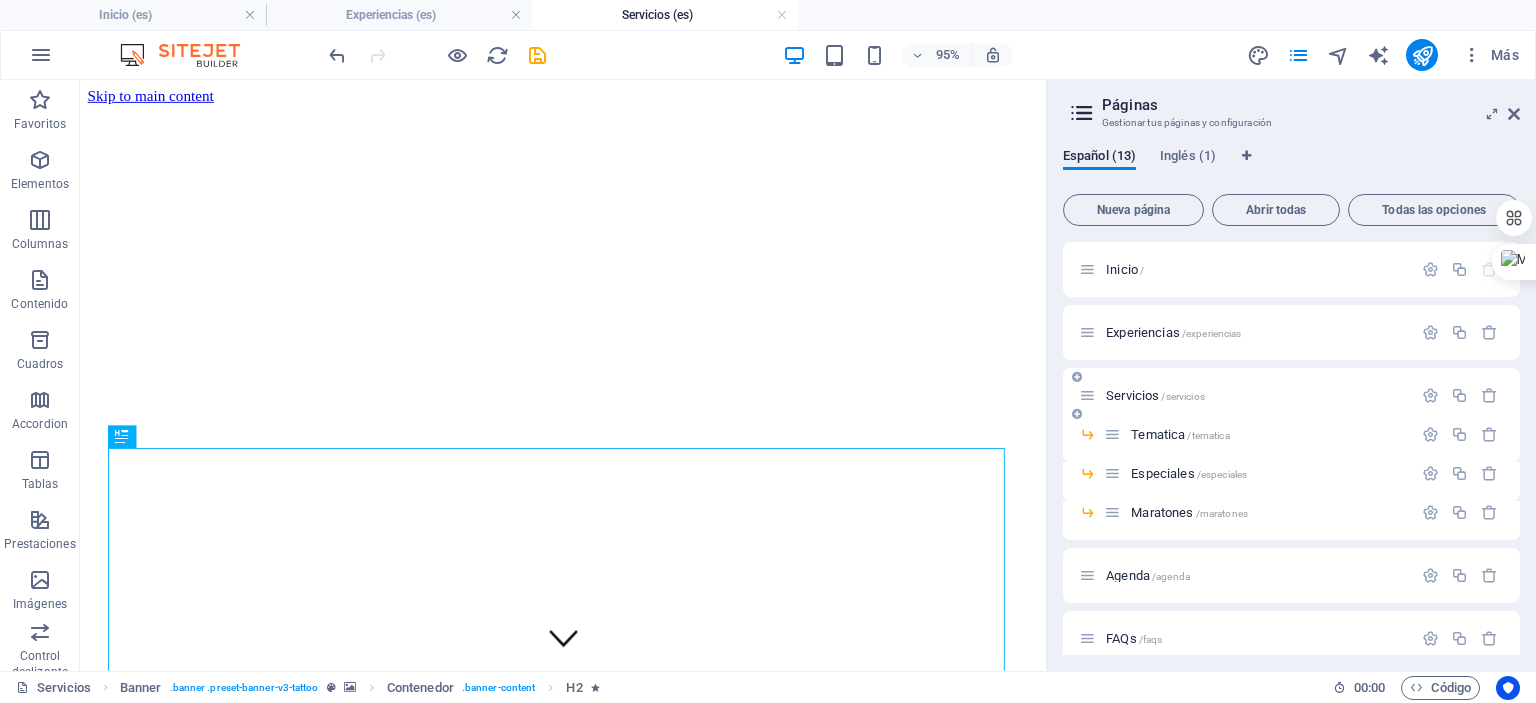 scroll, scrollTop: 0, scrollLeft: 0, axis: both 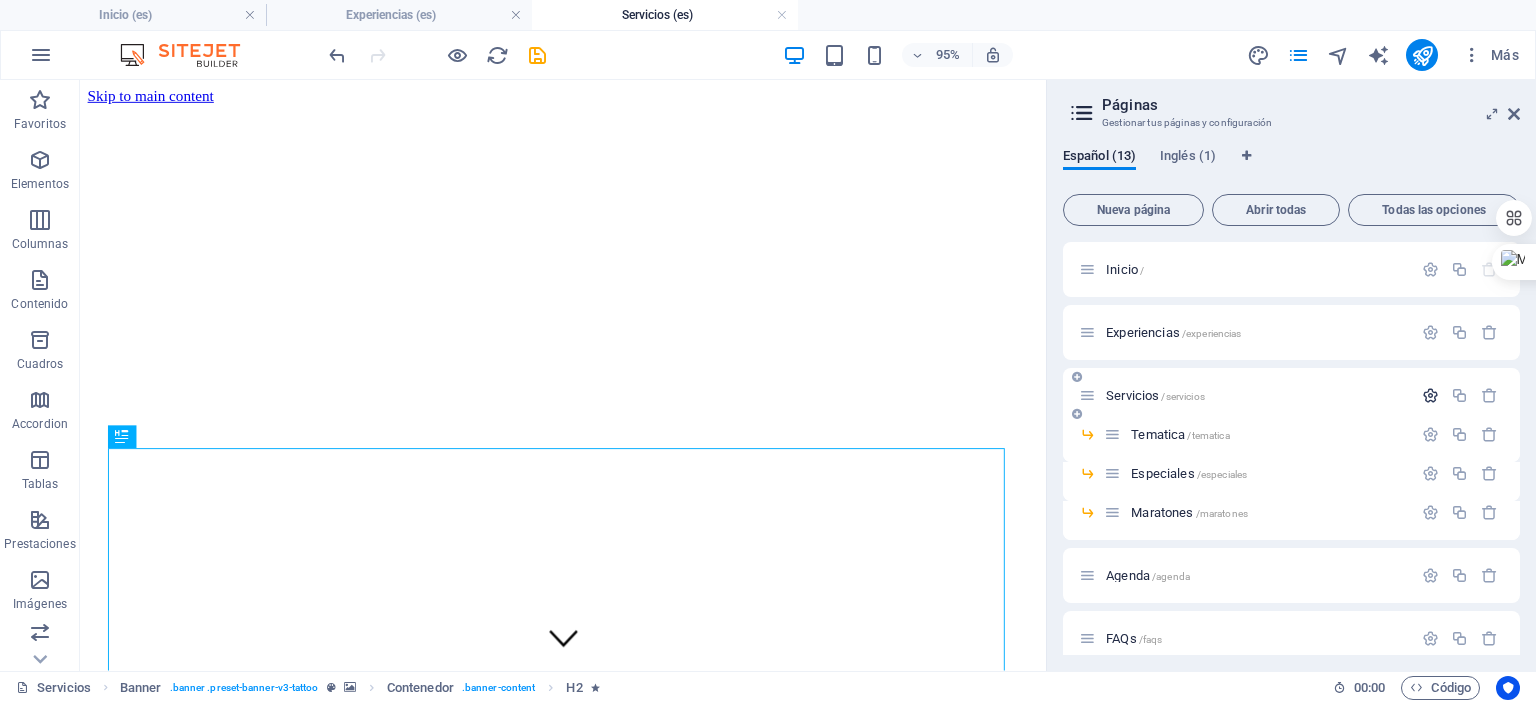 click at bounding box center (1430, 395) 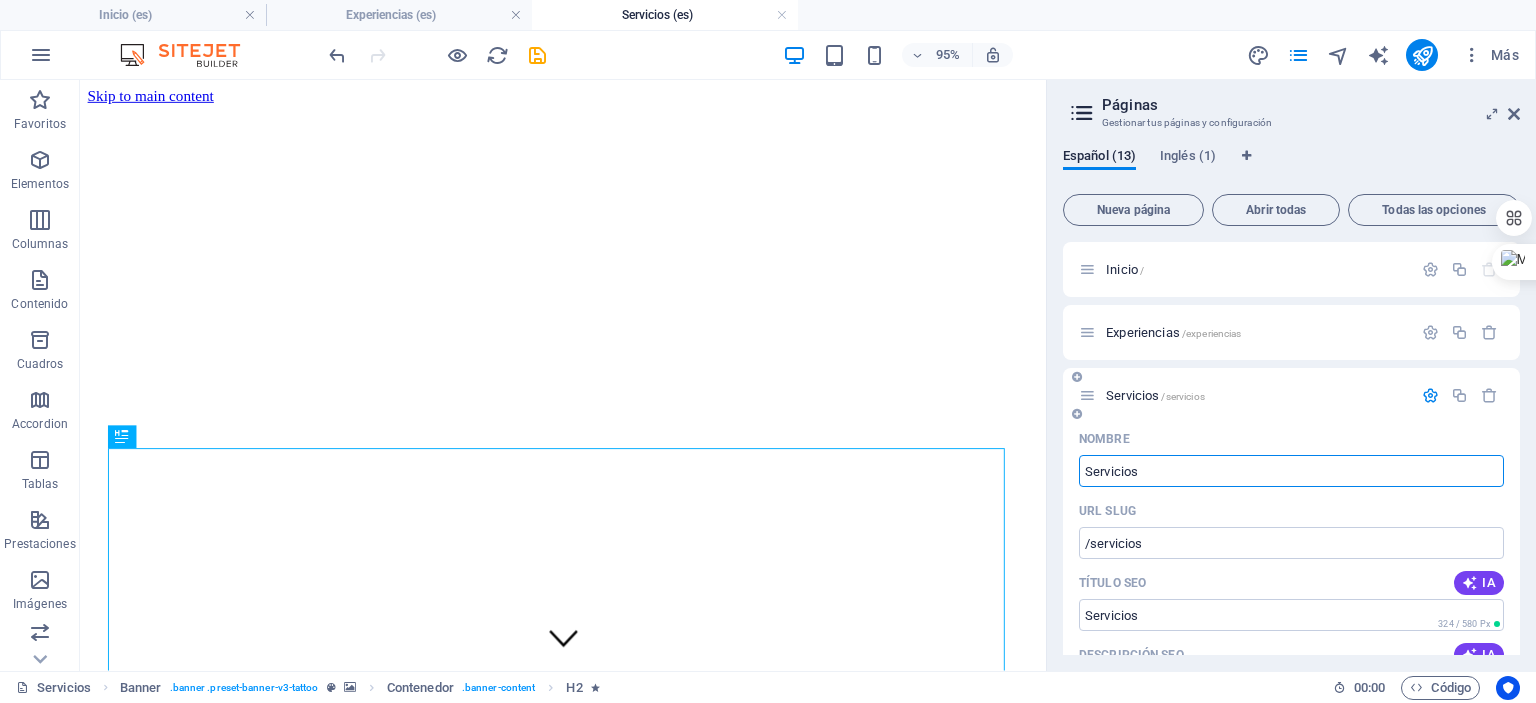 click on "Servicios" at bounding box center (1291, 471) 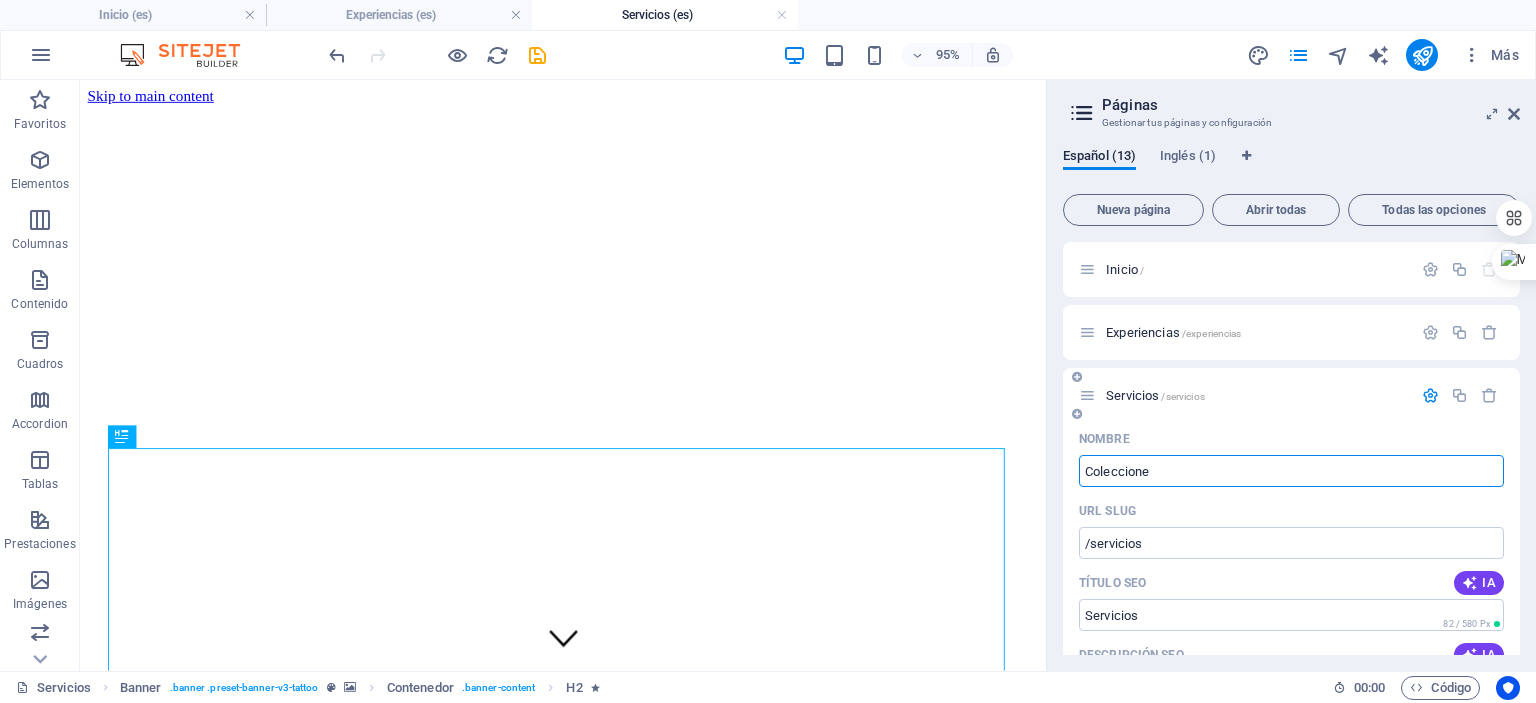 type on "Colecciones" 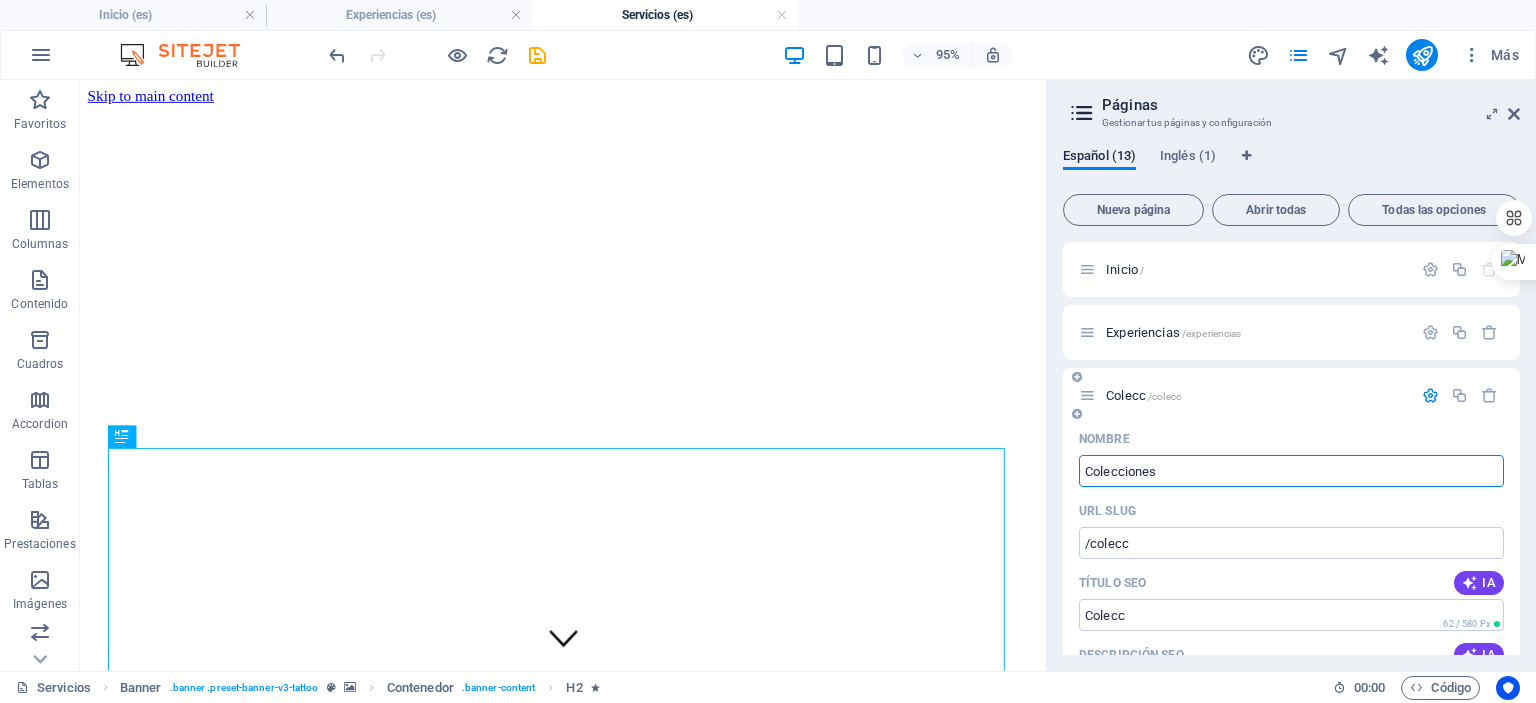type on "/colecc" 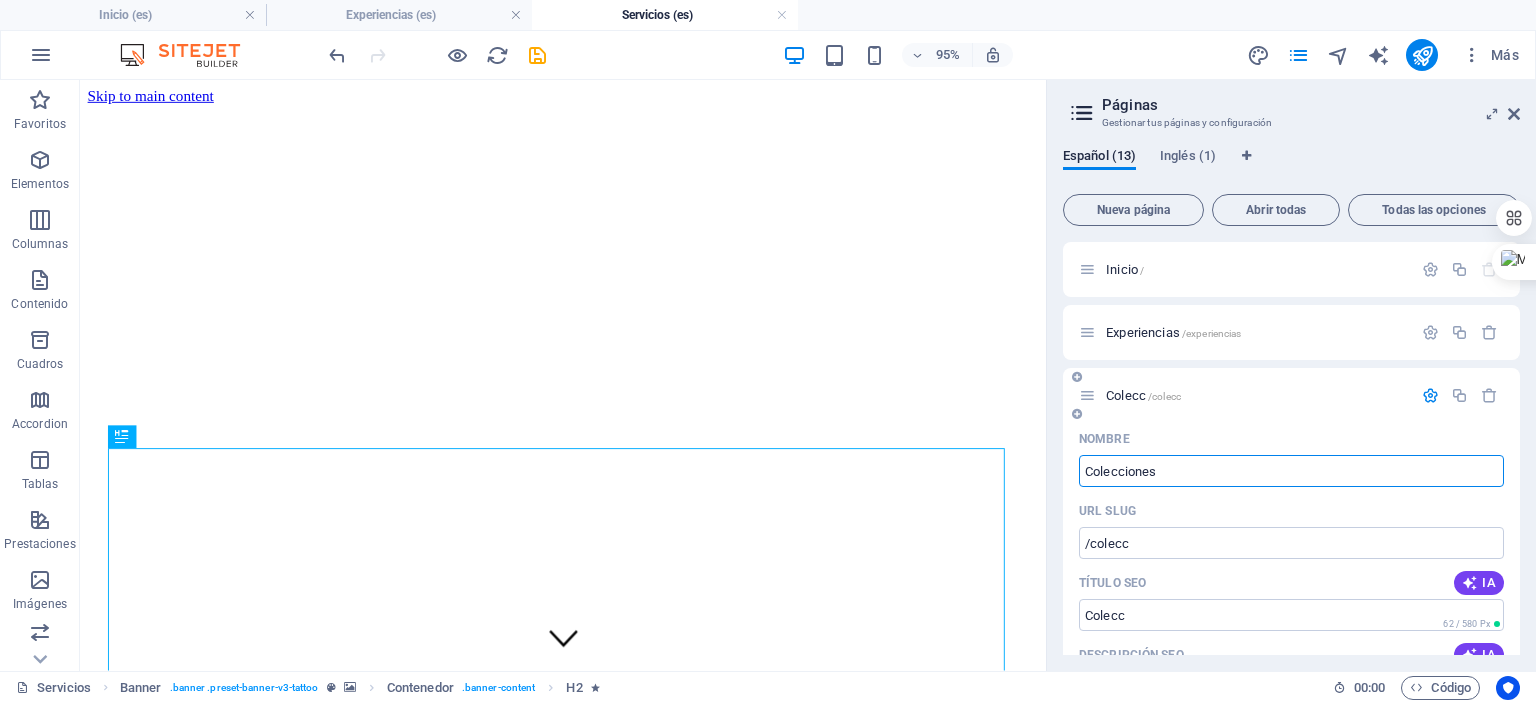type on "Colecciones" 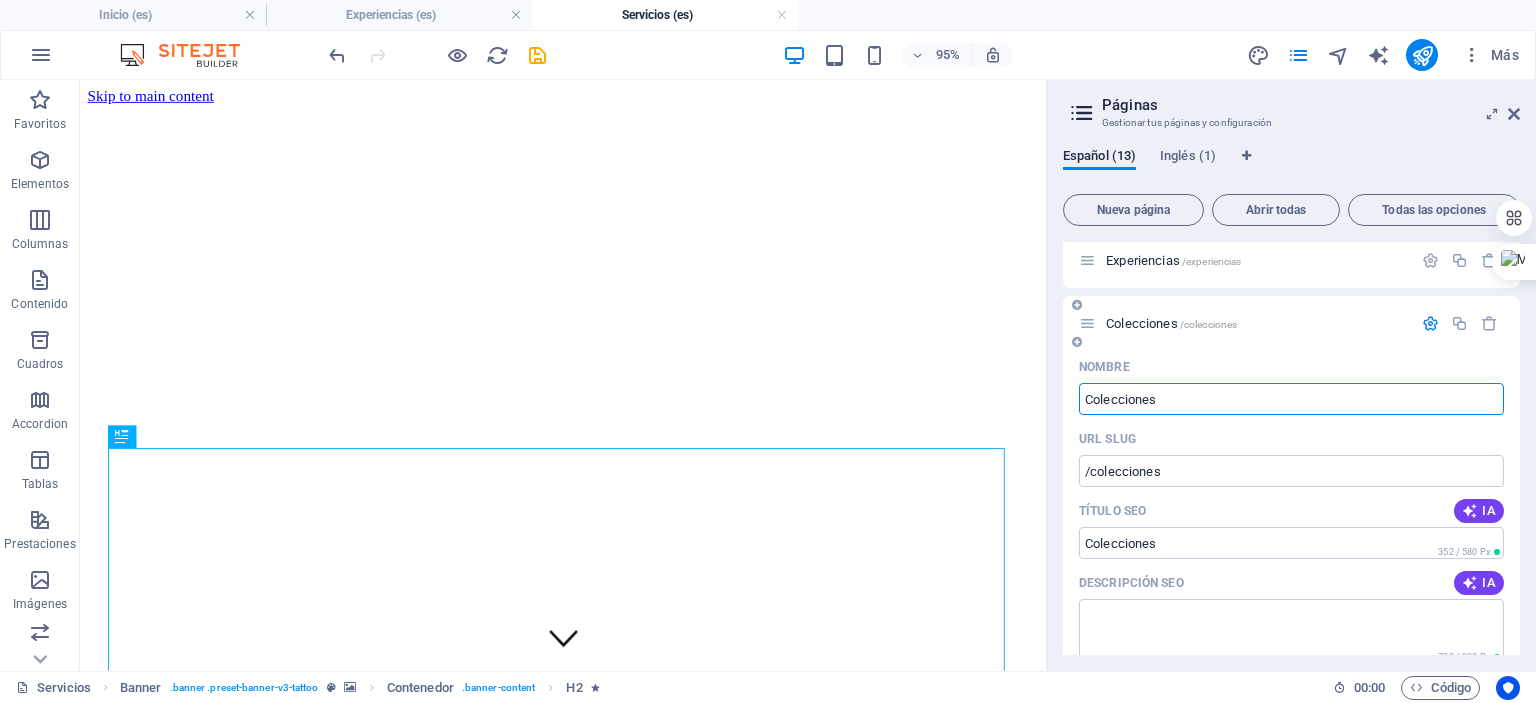 scroll, scrollTop: 0, scrollLeft: 0, axis: both 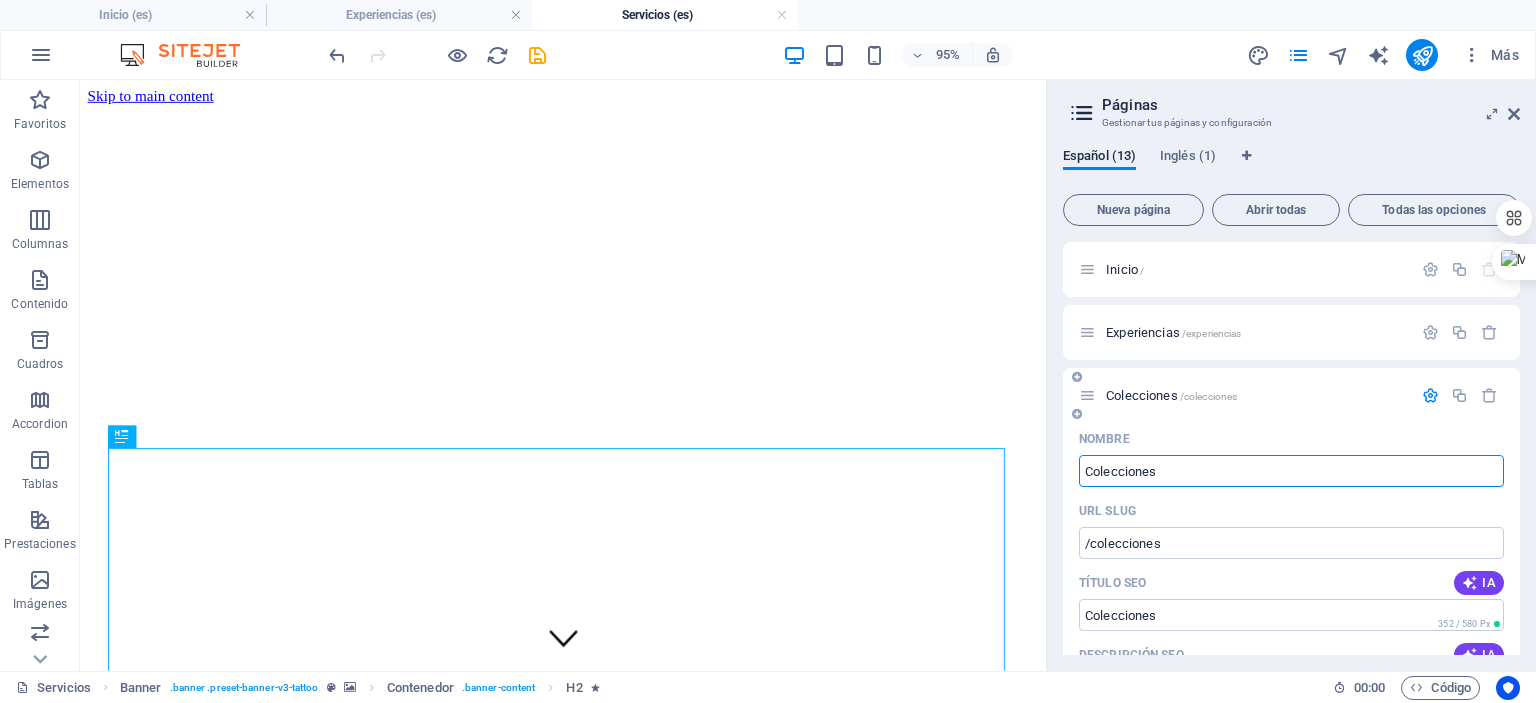 type on "Colecciones" 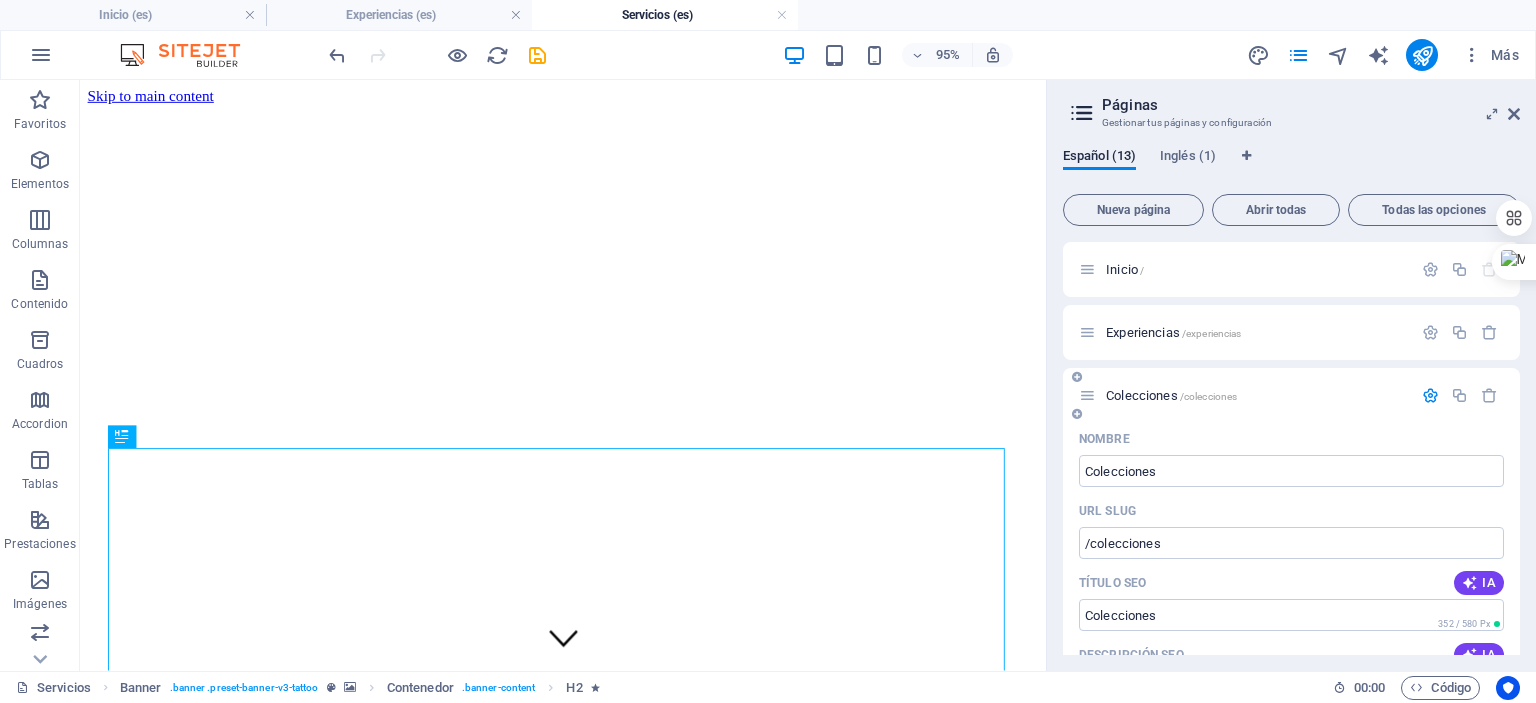 click at bounding box center [1430, 395] 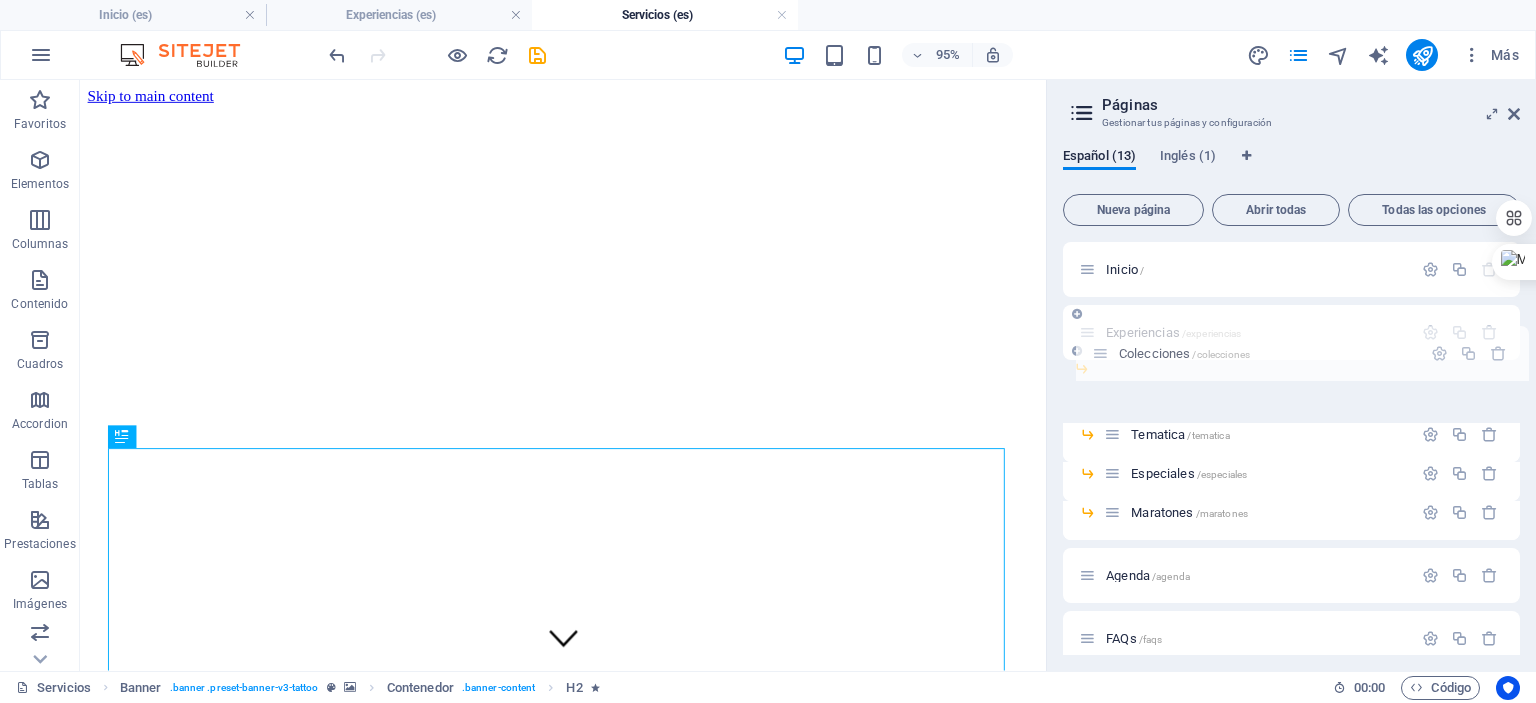 drag, startPoint x: 1088, startPoint y: 401, endPoint x: 1108, endPoint y: 354, distance: 51.078373 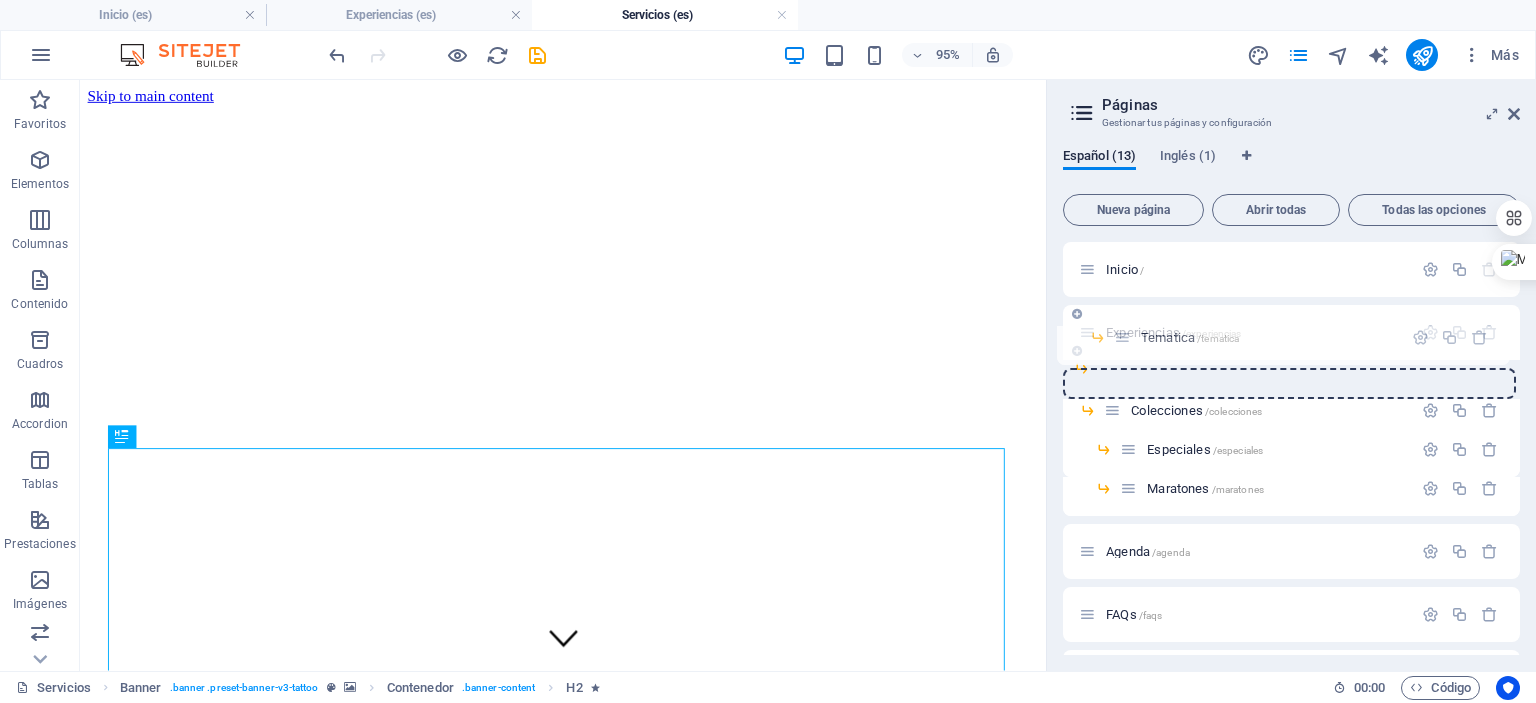 drag, startPoint x: 1128, startPoint y: 409, endPoint x: 1117, endPoint y: 331, distance: 78.77182 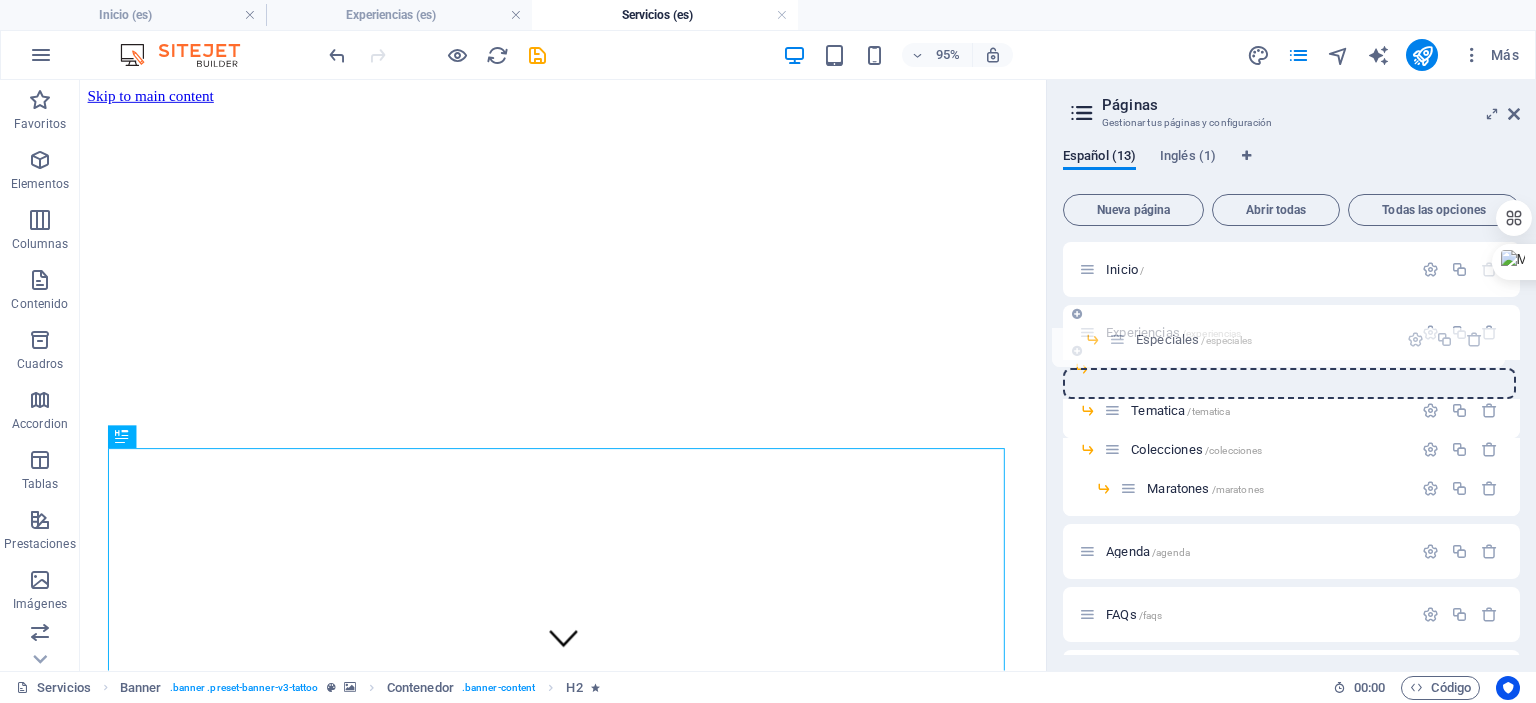 drag, startPoint x: 1113, startPoint y: 367, endPoint x: 1115, endPoint y: 329, distance: 38.052597 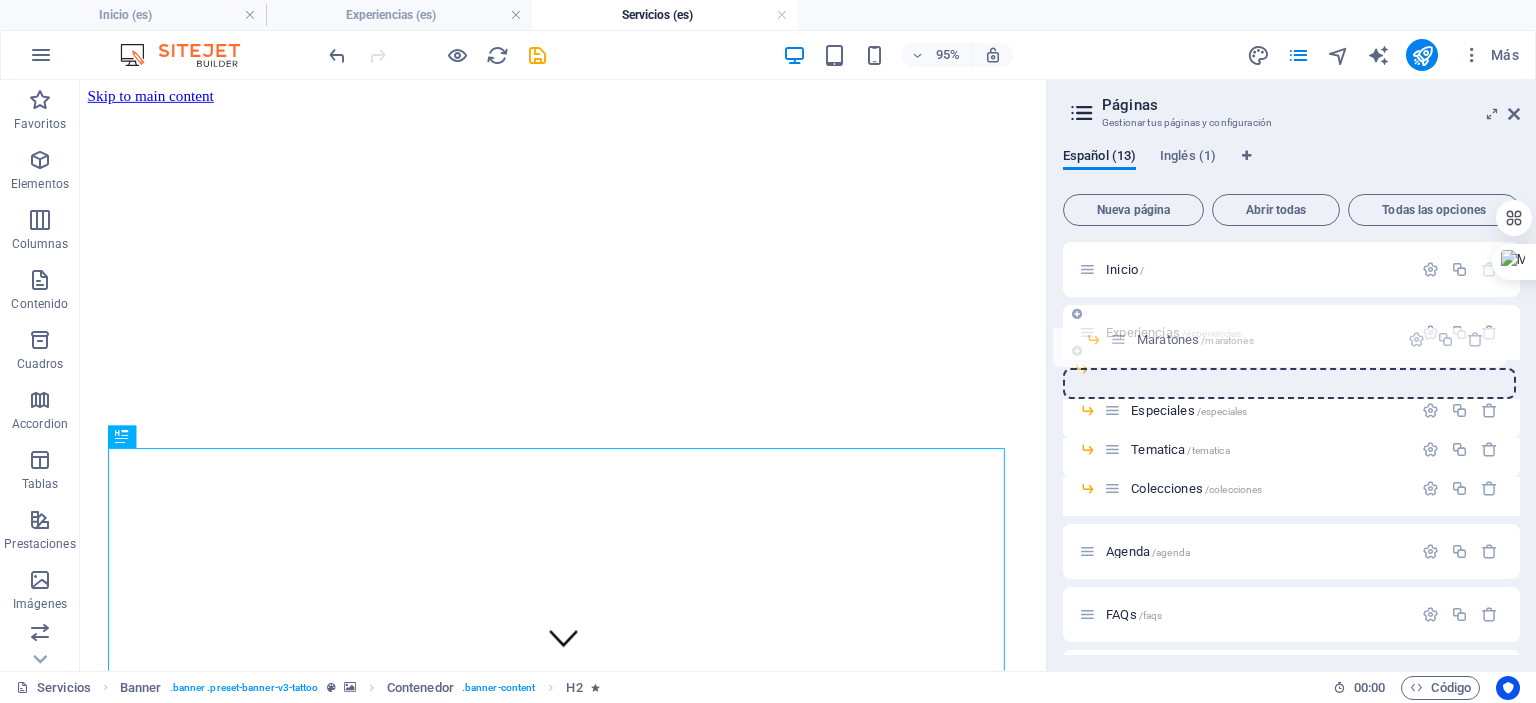 drag, startPoint x: 1130, startPoint y: 485, endPoint x: 1120, endPoint y: 329, distance: 156.32019 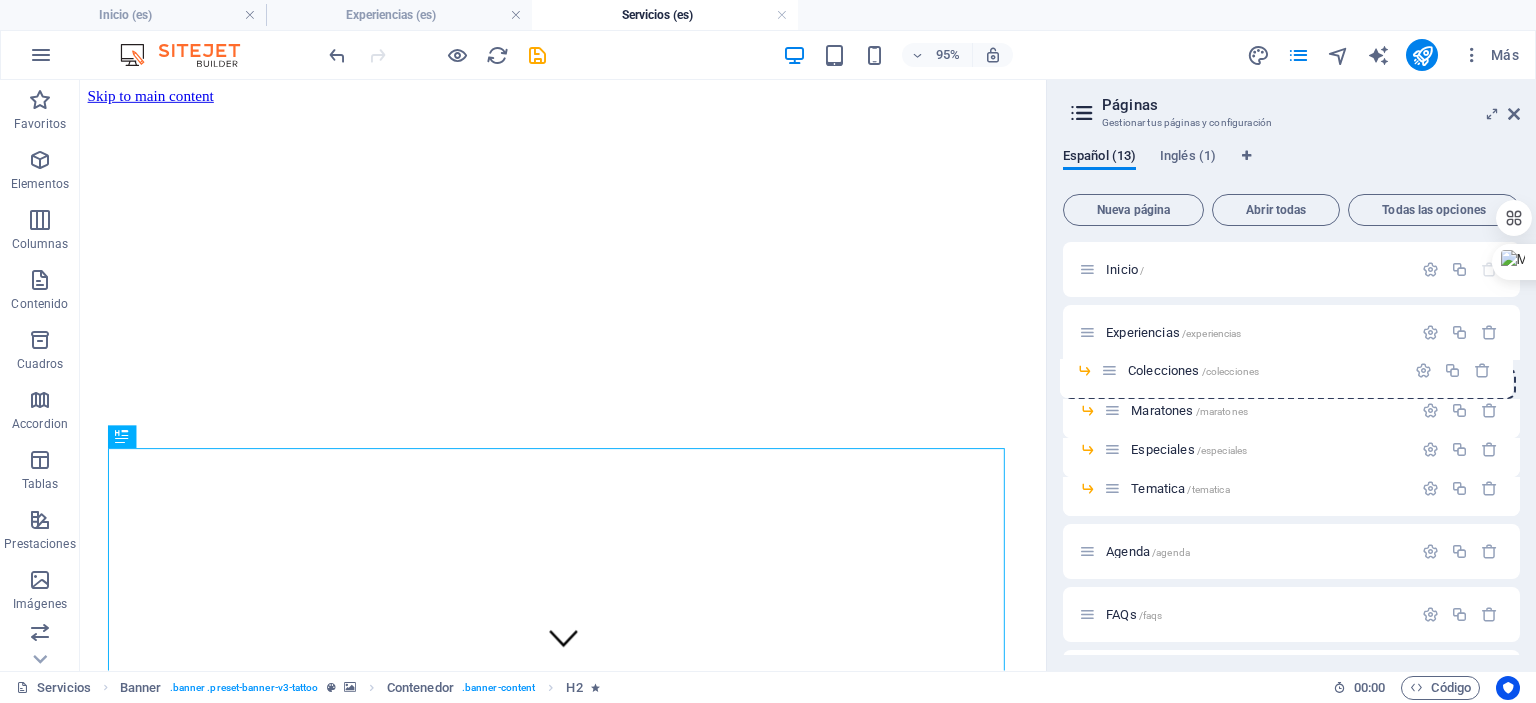 drag, startPoint x: 1116, startPoint y: 487, endPoint x: 1113, endPoint y: 361, distance: 126.035706 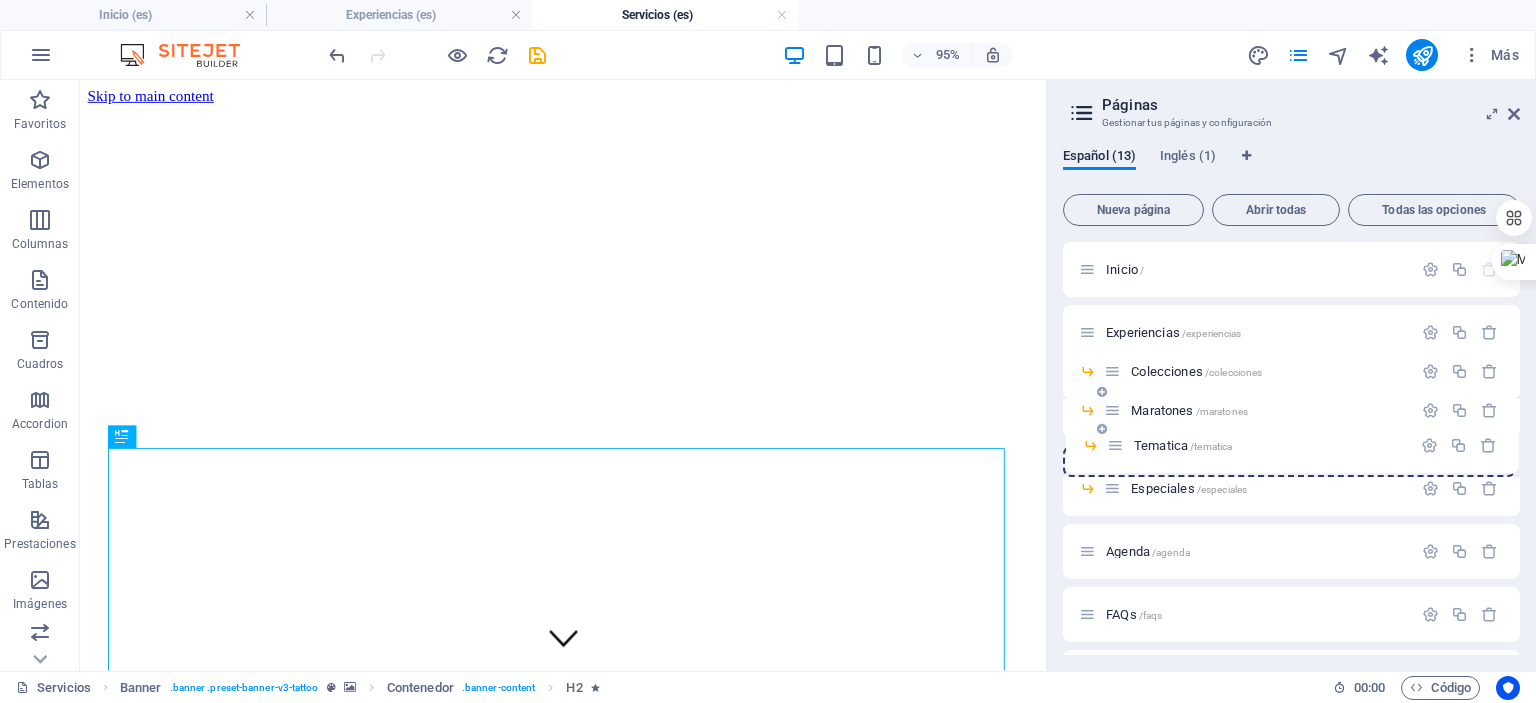 drag, startPoint x: 1120, startPoint y: 487, endPoint x: 1123, endPoint y: 437, distance: 50.08992 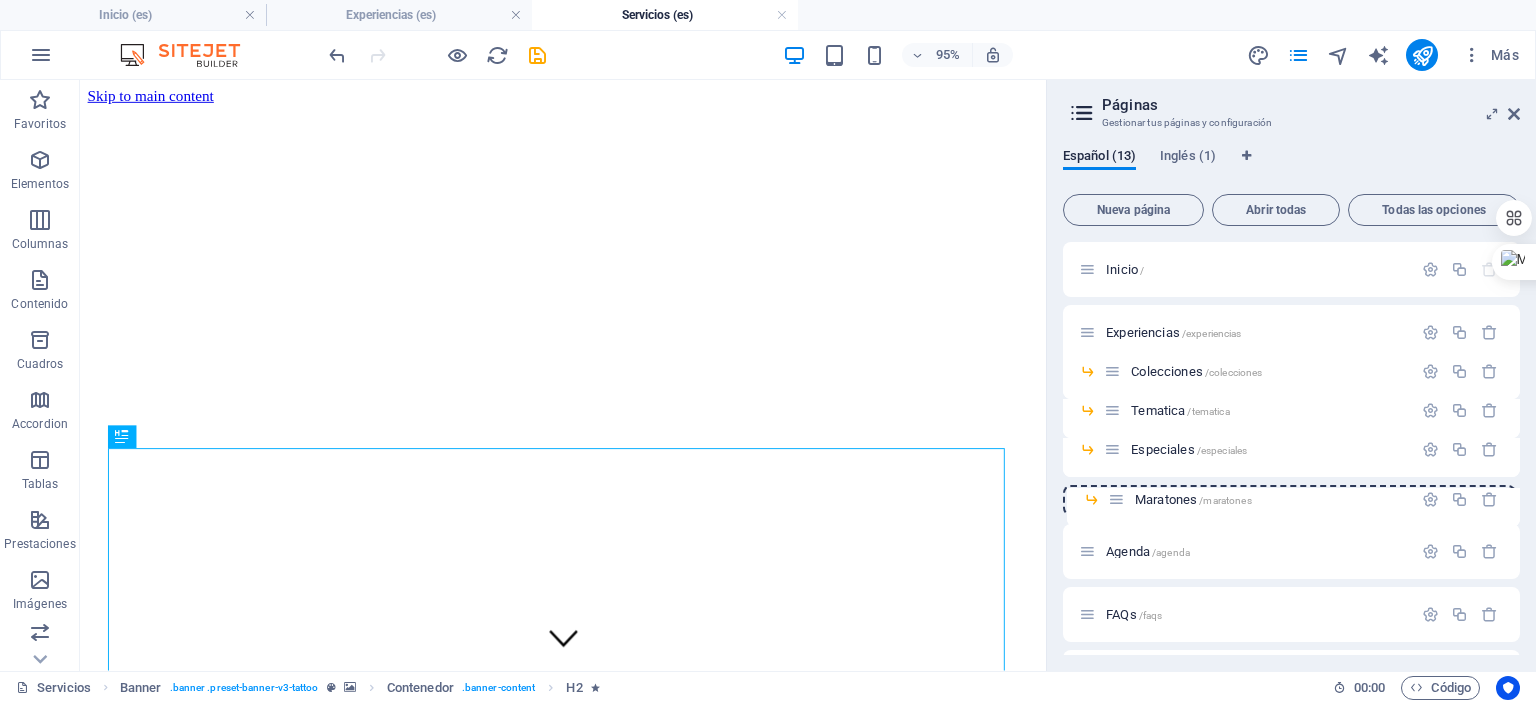 drag, startPoint x: 1116, startPoint y: 409, endPoint x: 1121, endPoint y: 503, distance: 94.13288 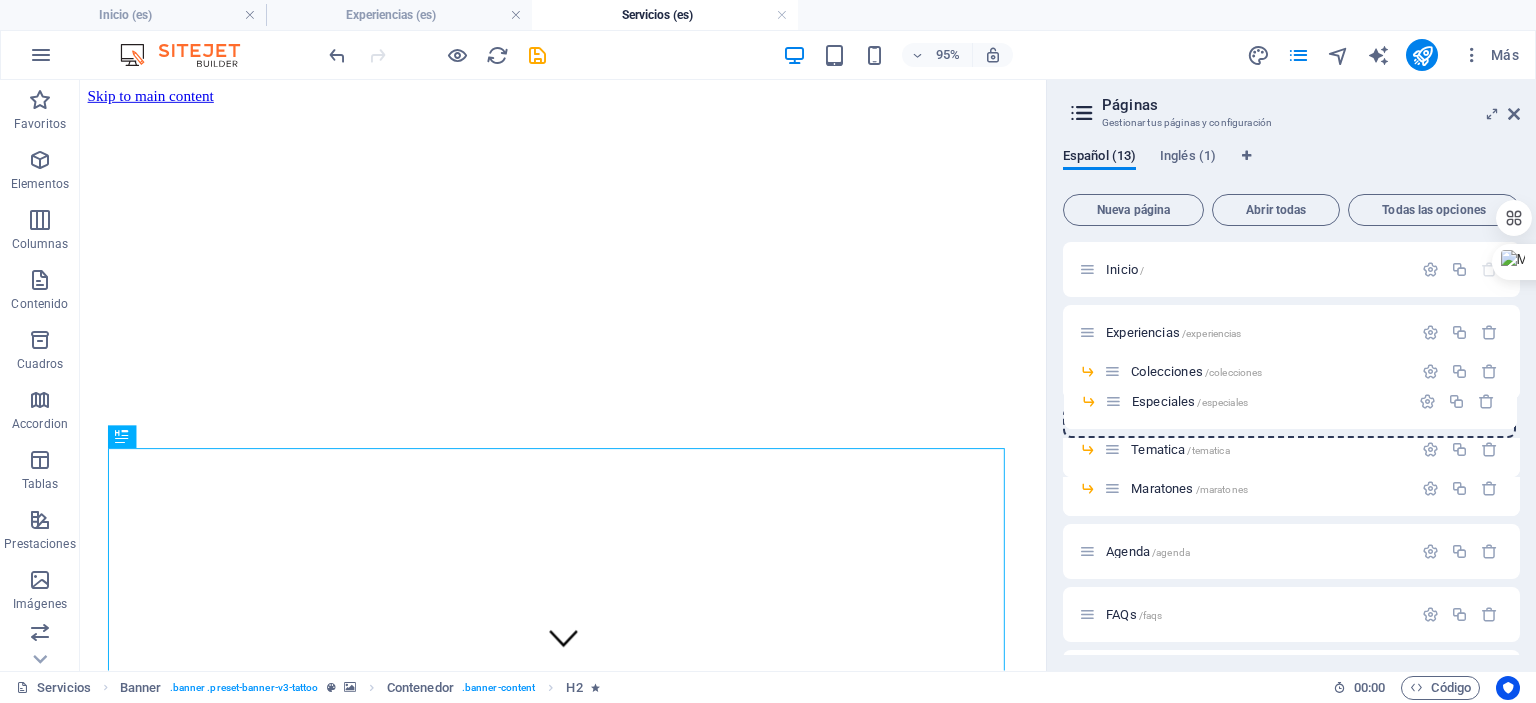 drag, startPoint x: 1116, startPoint y: 452, endPoint x: 1117, endPoint y: 399, distance: 53.009434 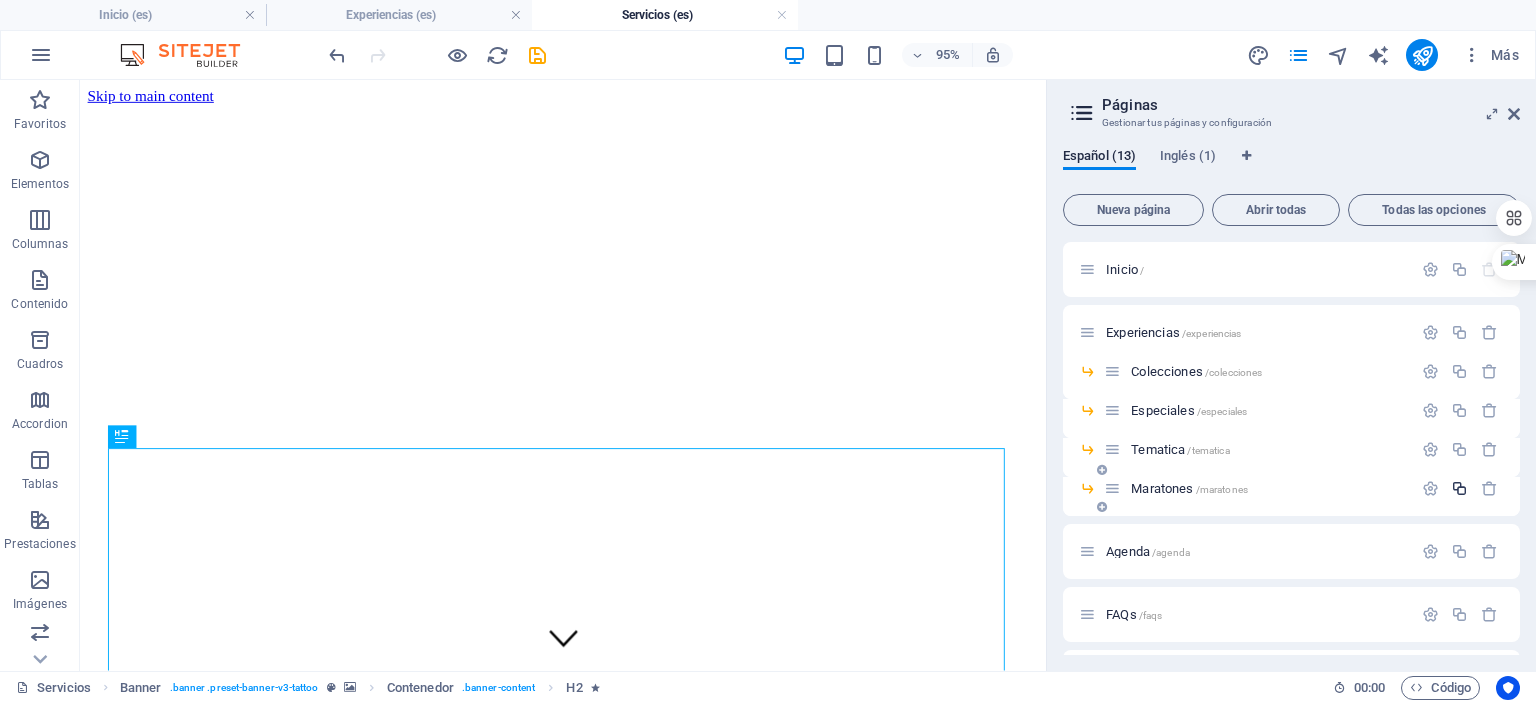 click at bounding box center (1459, 488) 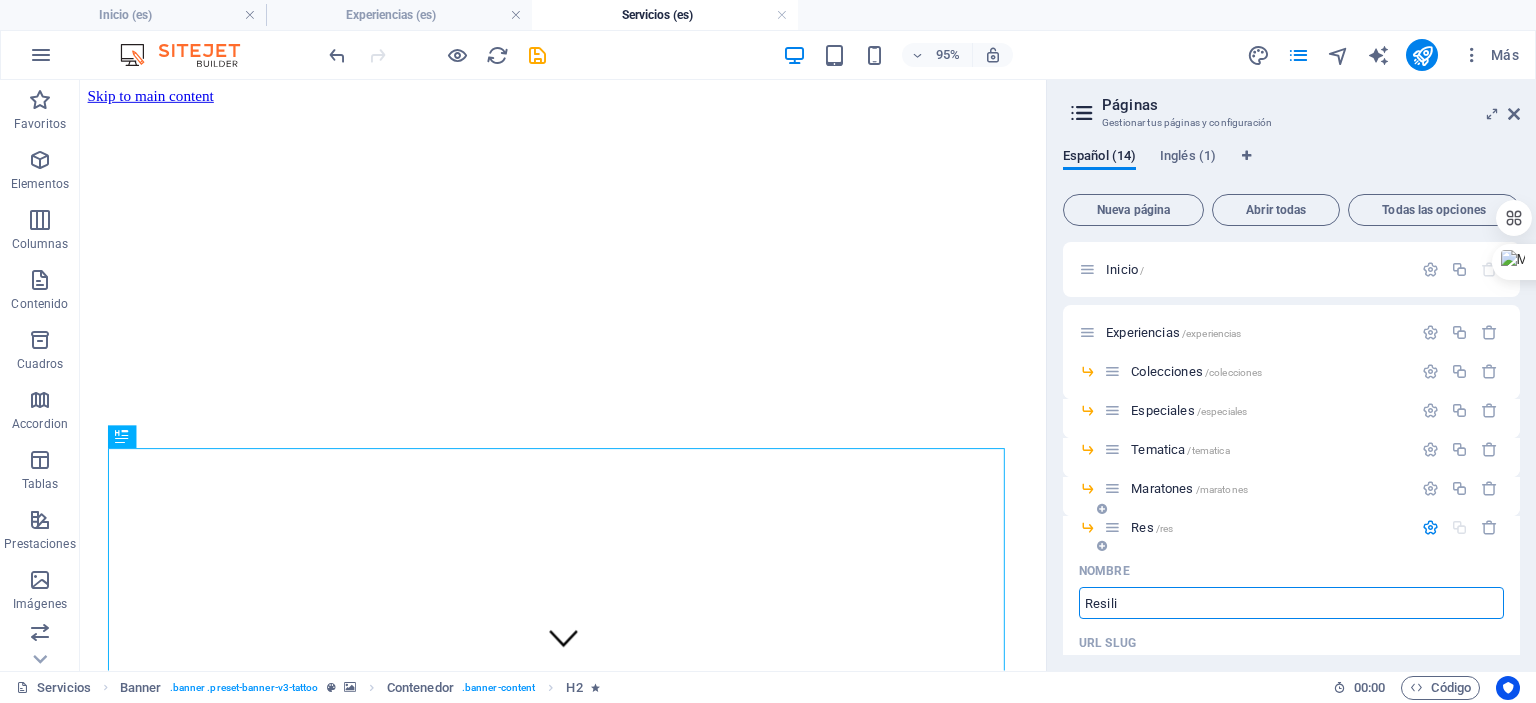 type on "Resilie" 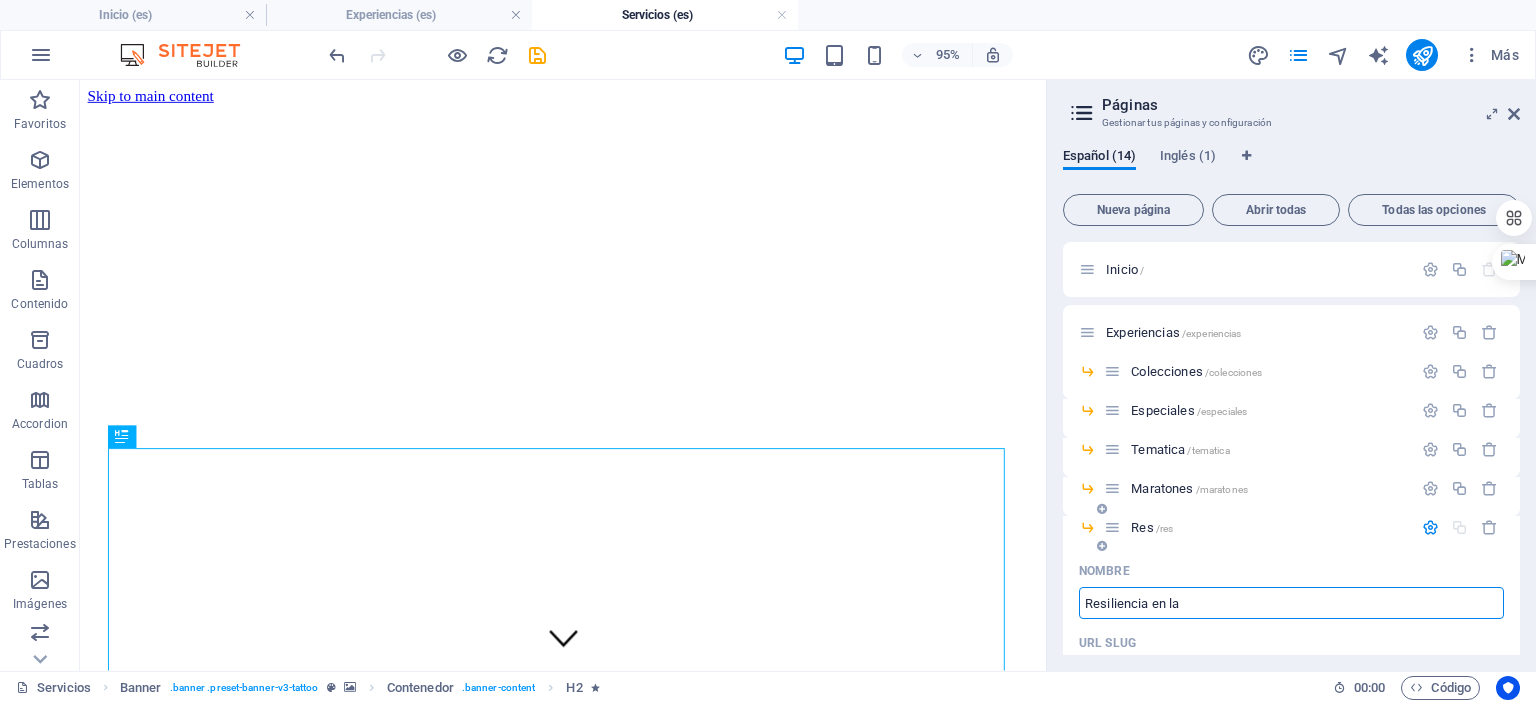 type on "Resiliencia en la" 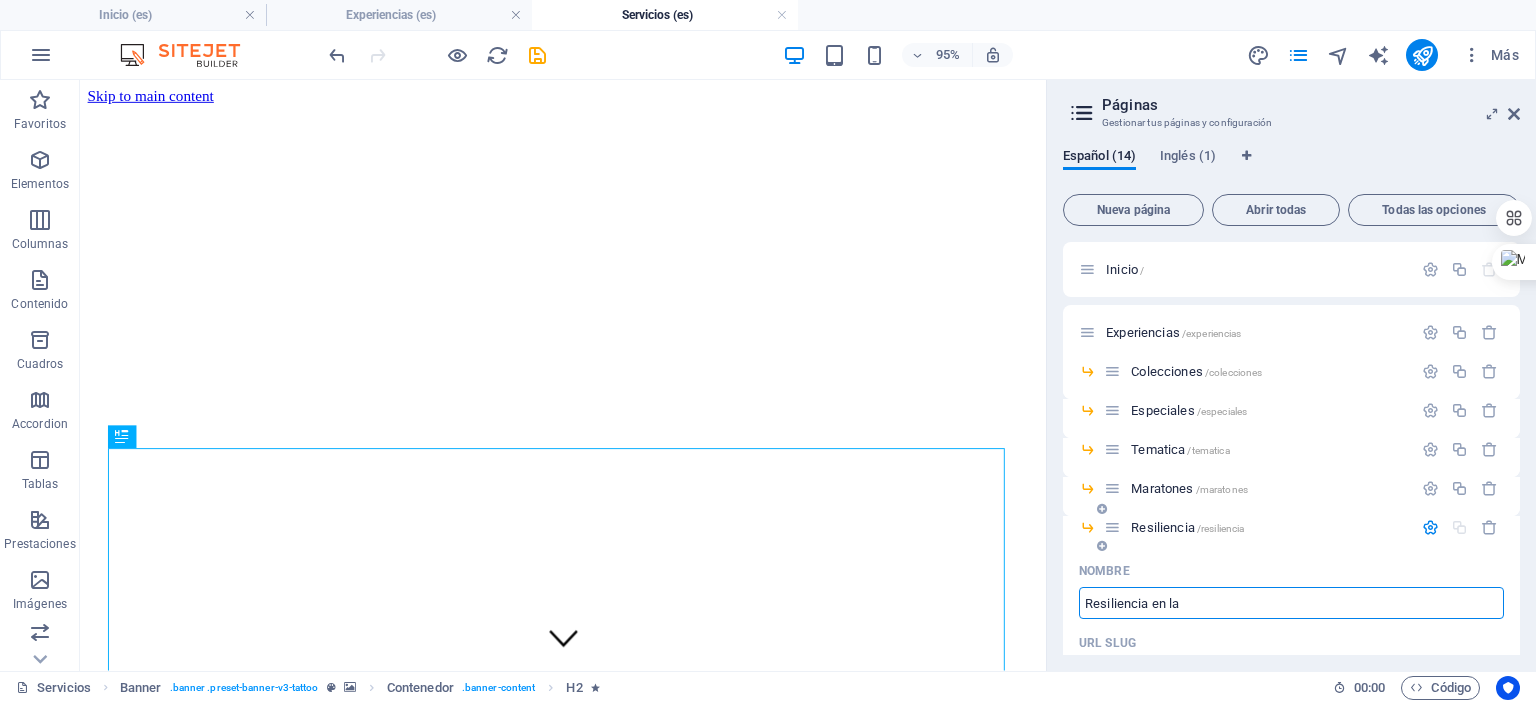 type on "/resiliencia" 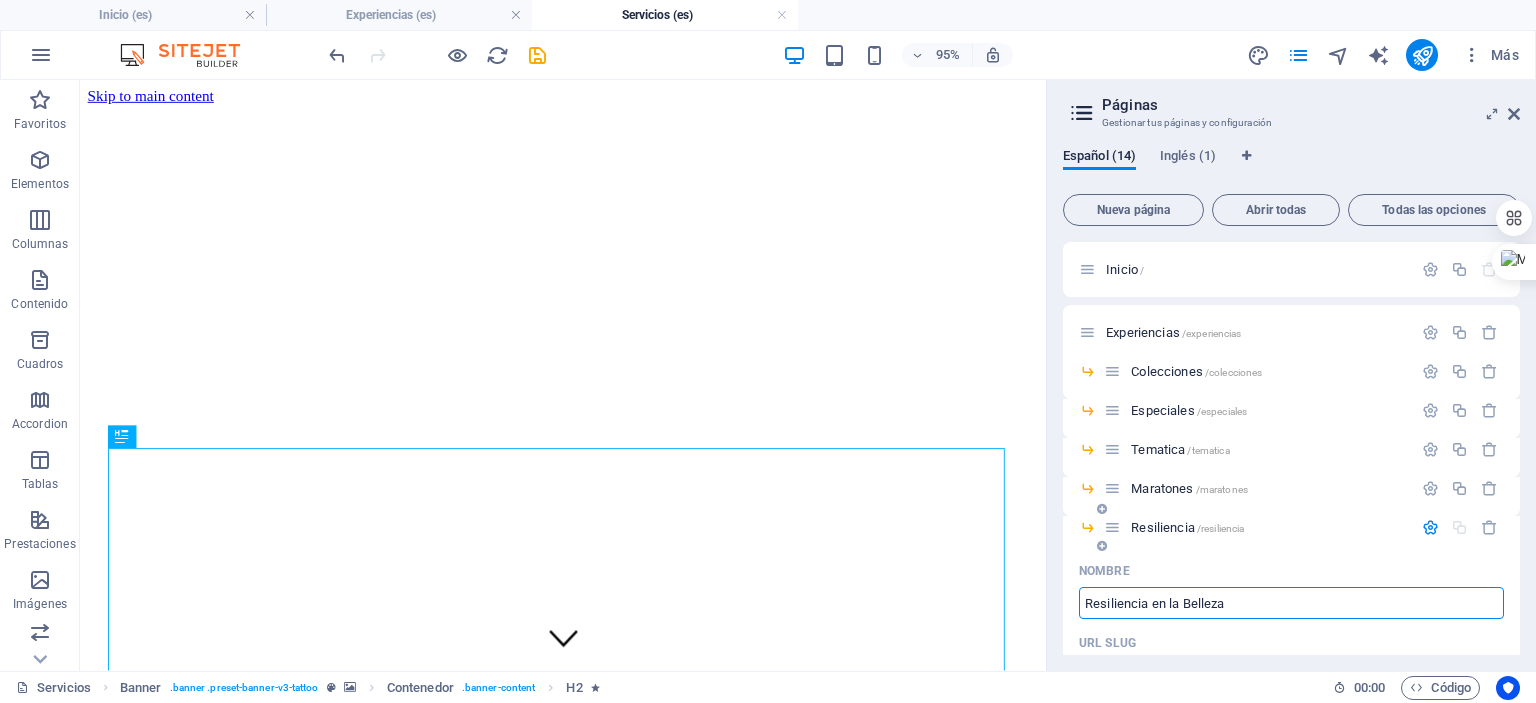 type on "Resiliencia en la Belleza" 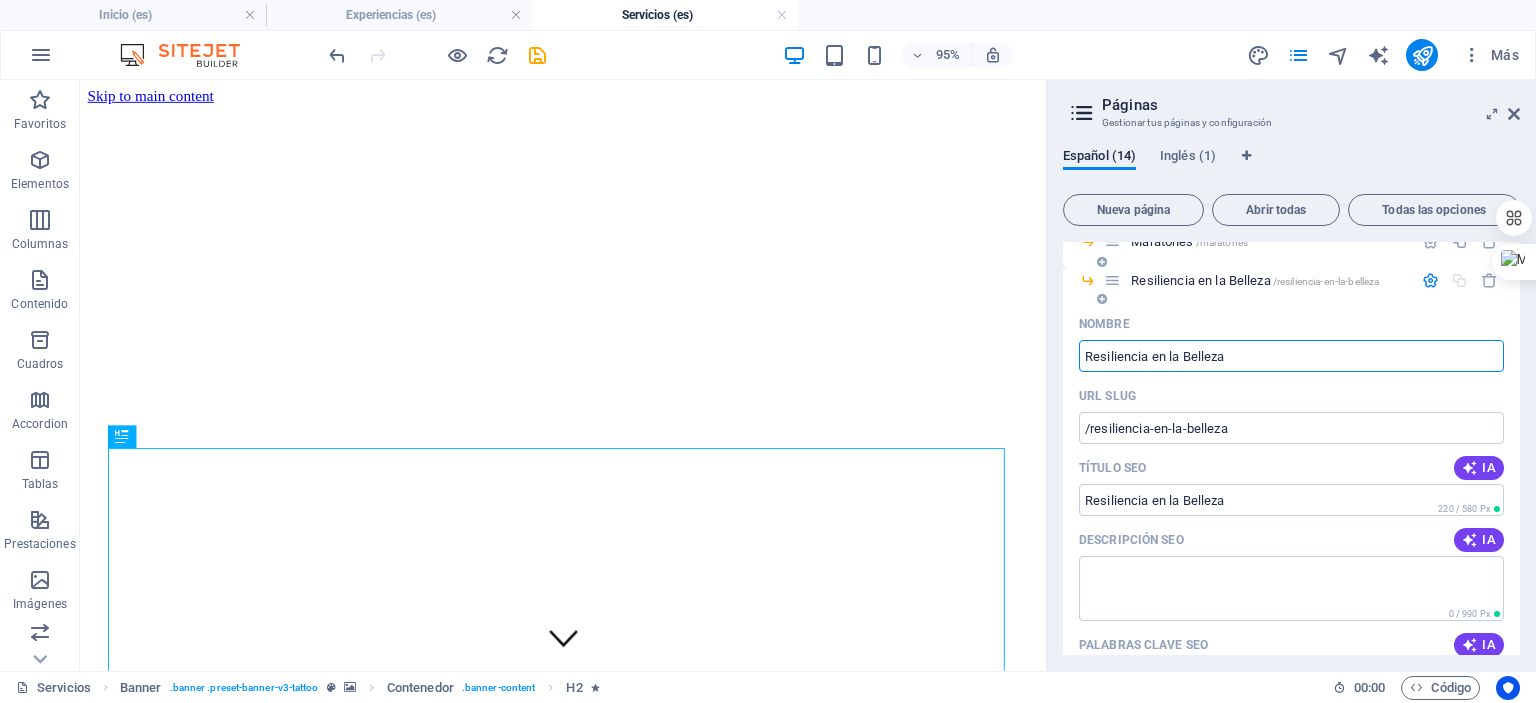 scroll, scrollTop: 247, scrollLeft: 0, axis: vertical 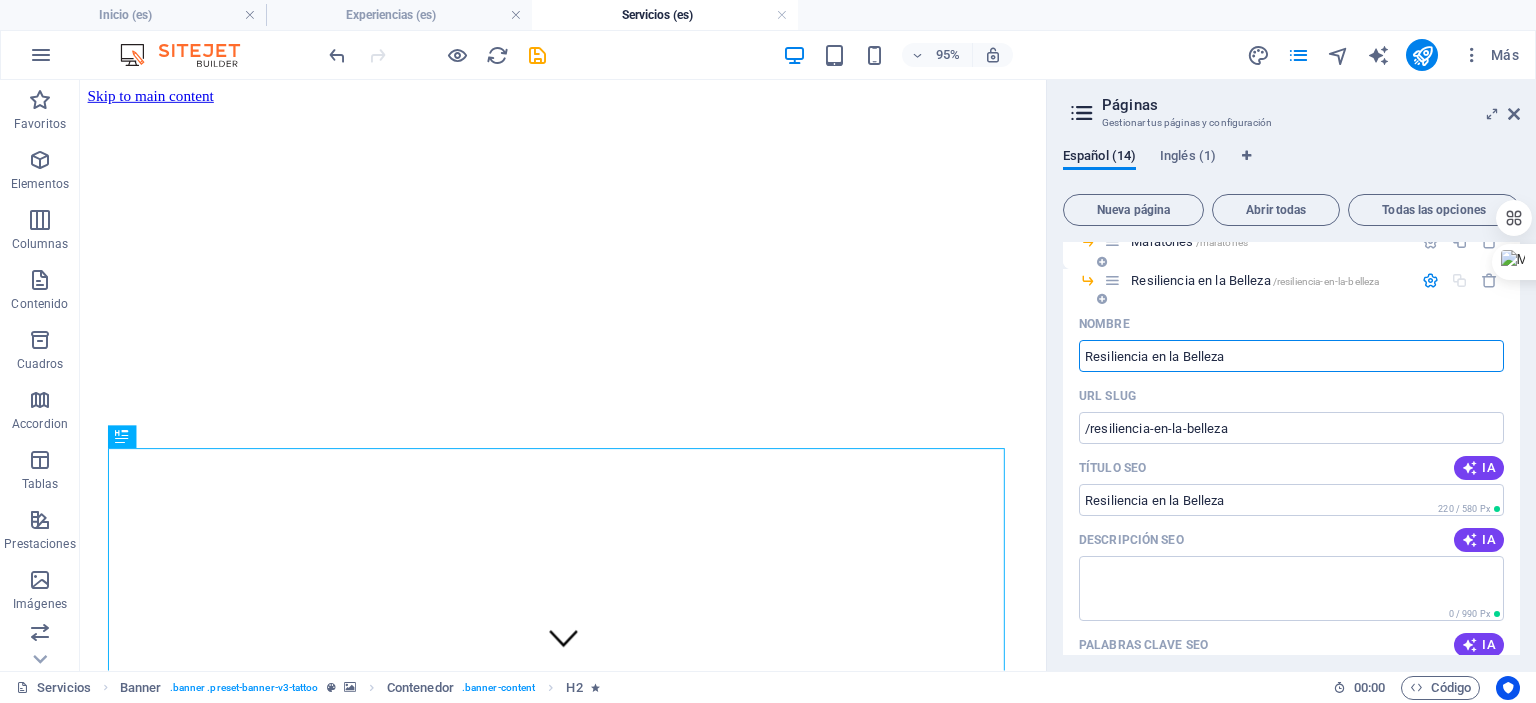 type on "Resiliencia en la Belleza" 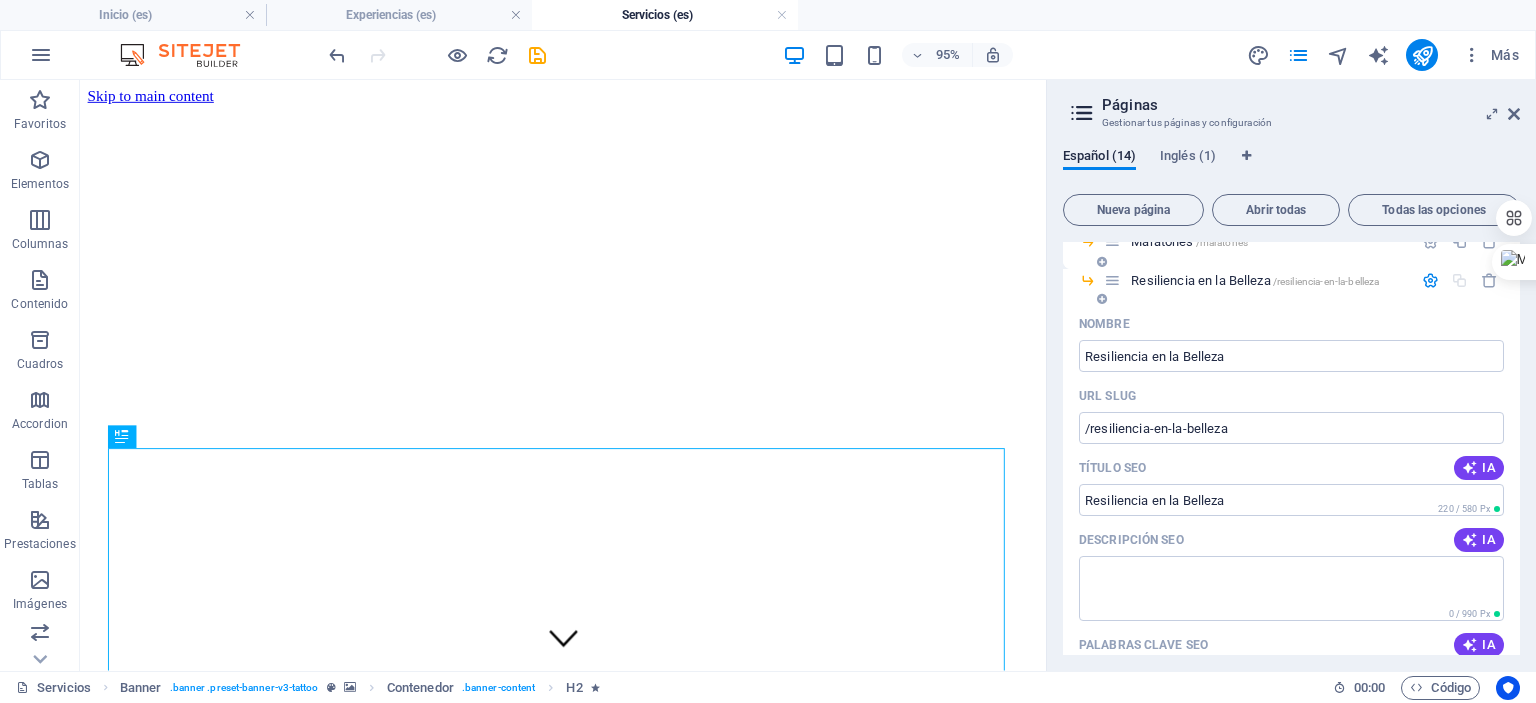 click at bounding box center [1430, 280] 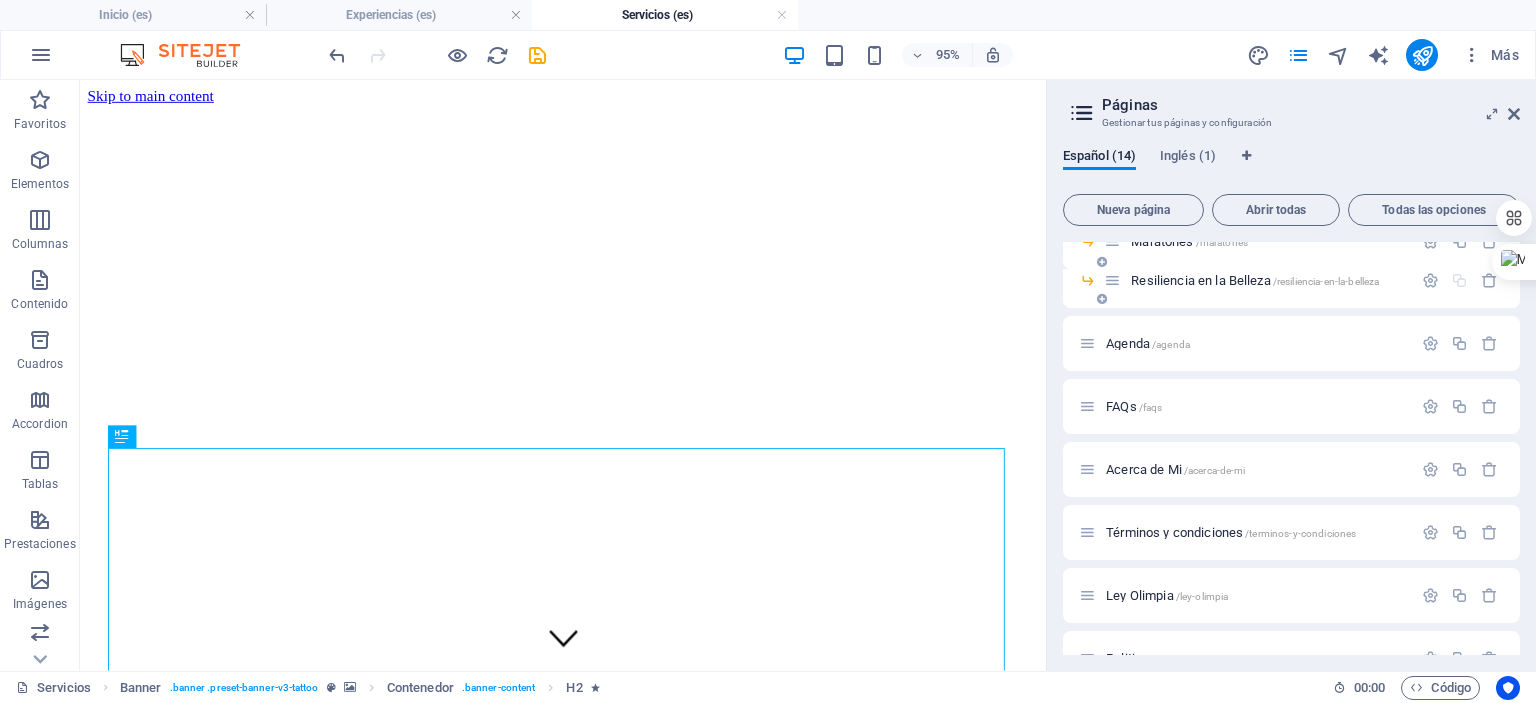 click on "Resiliencia en la Belleza /resiliencia-en-la-belleza" at bounding box center [1255, 280] 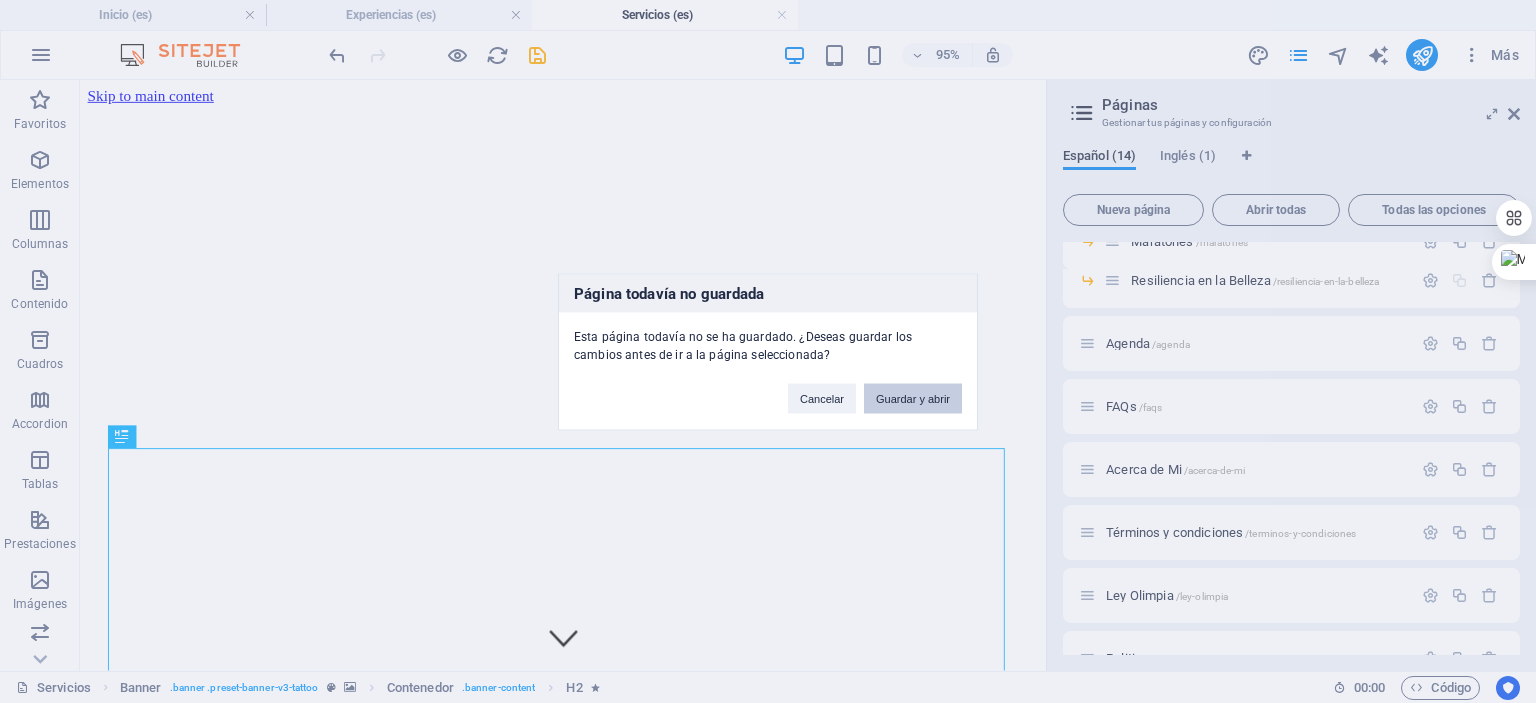 click on "Guardar y abrir" at bounding box center [913, 398] 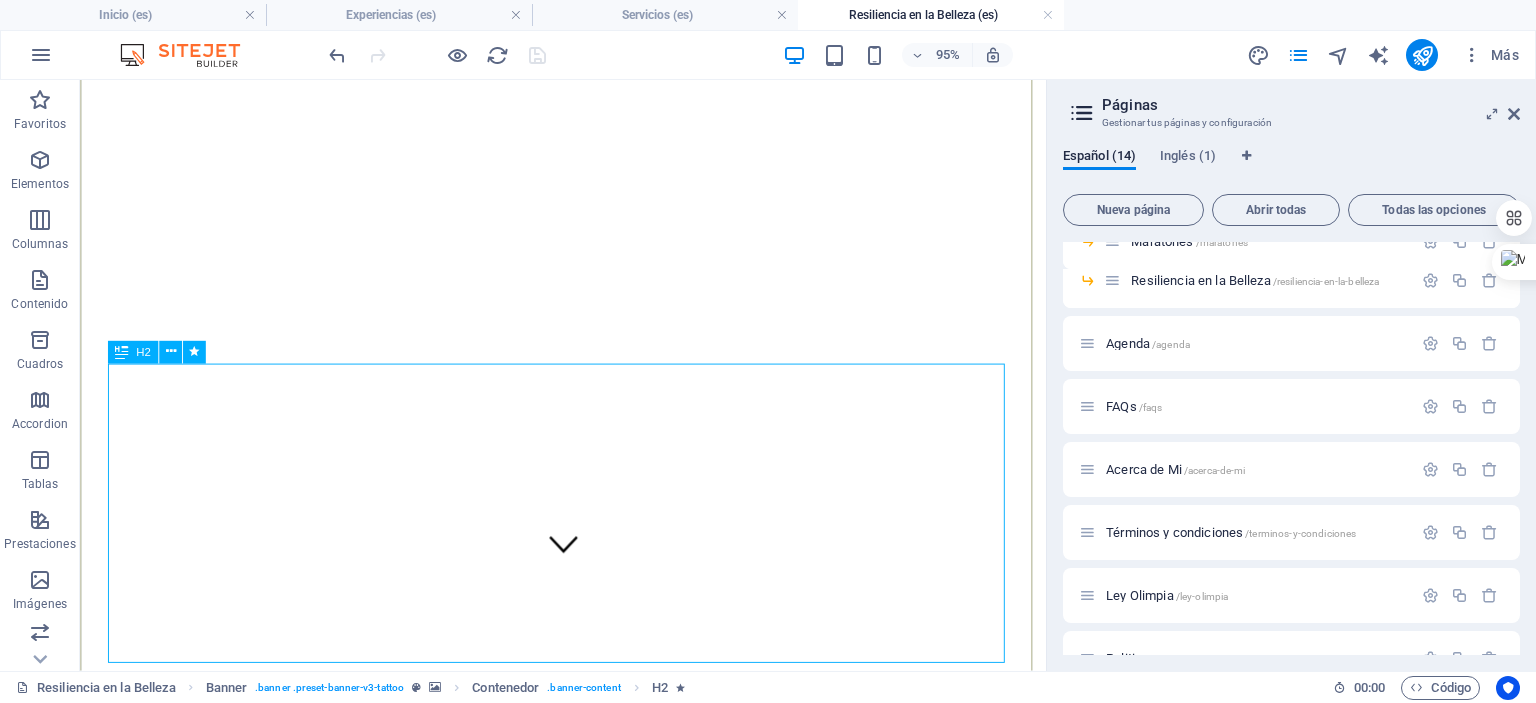 scroll, scrollTop: 100, scrollLeft: 0, axis: vertical 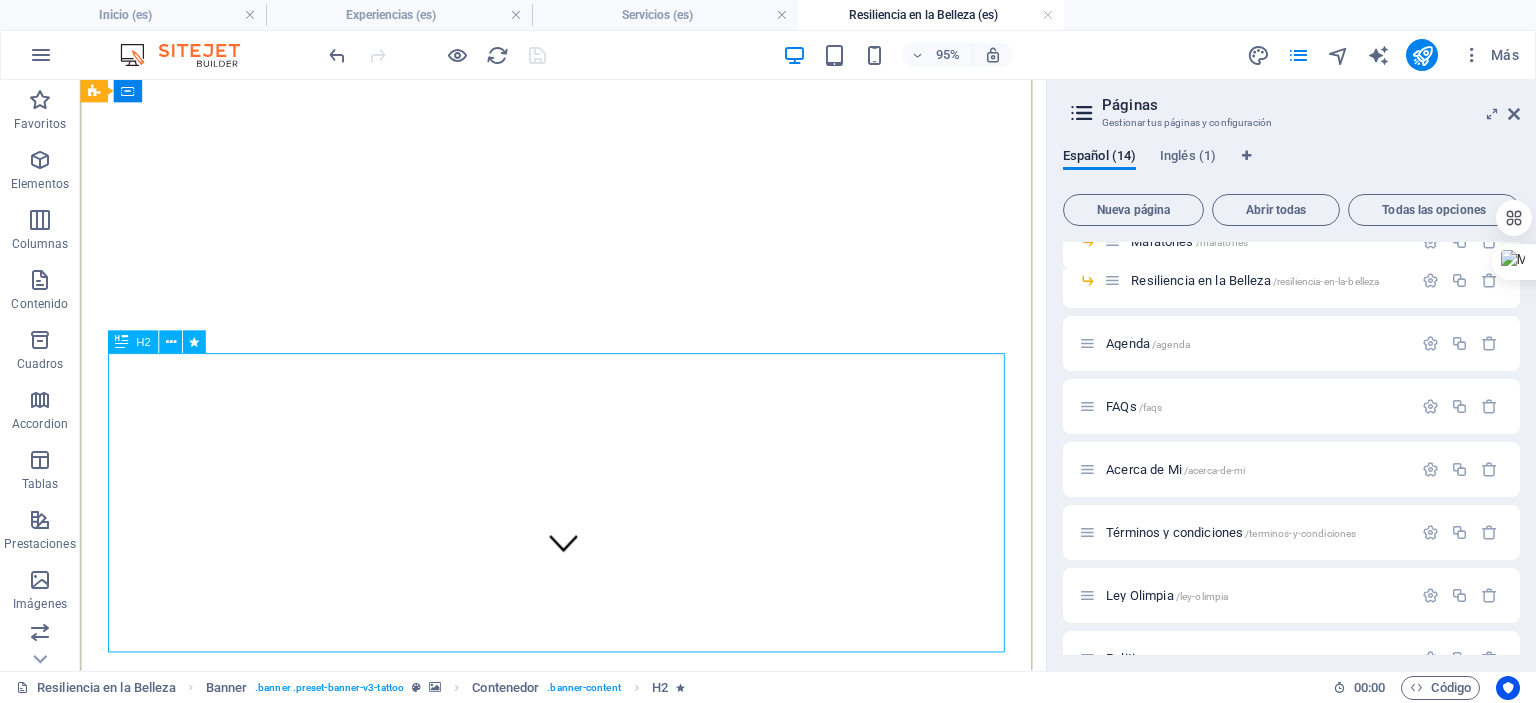 click on "MARATONES BOUDOIR" at bounding box center (588, 1263) 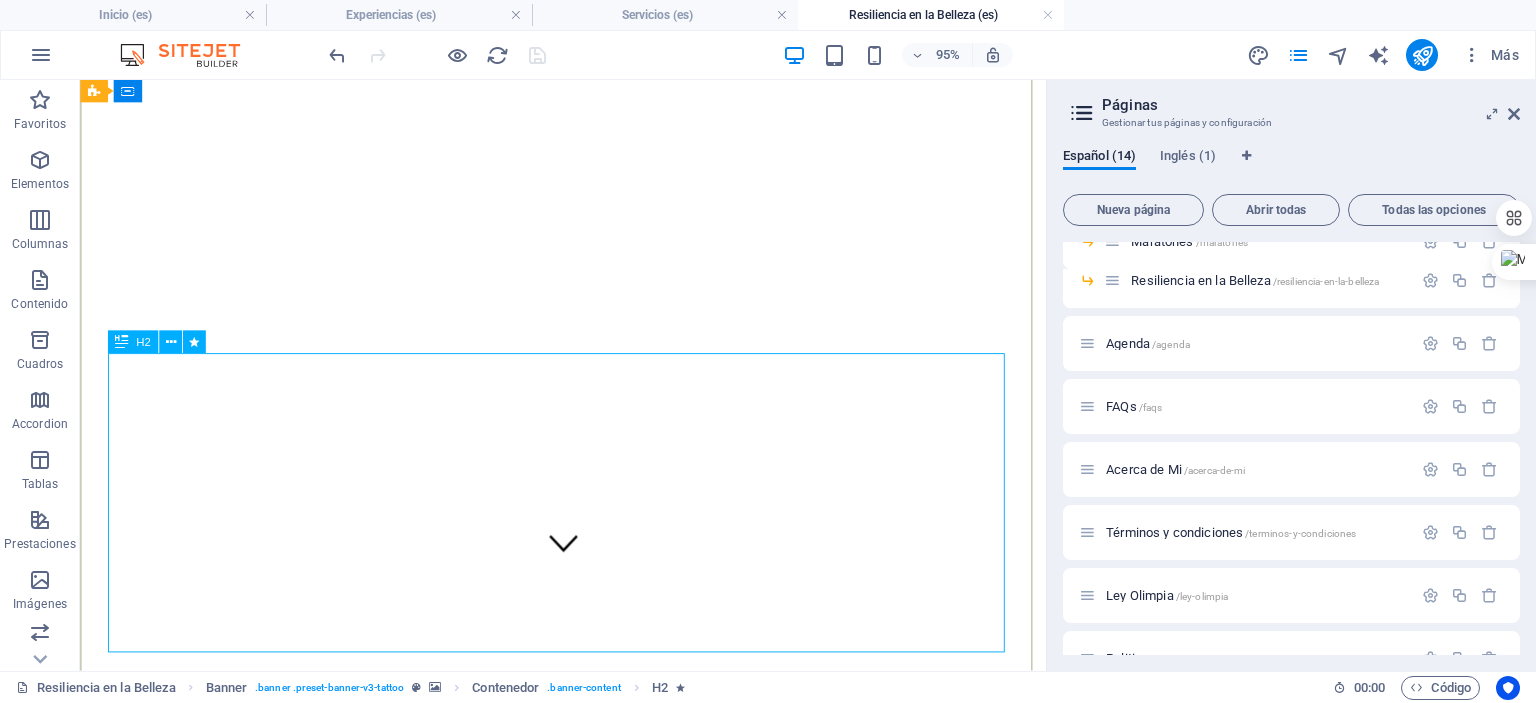 click on "MARATONES BOUDOIR" at bounding box center (588, 1263) 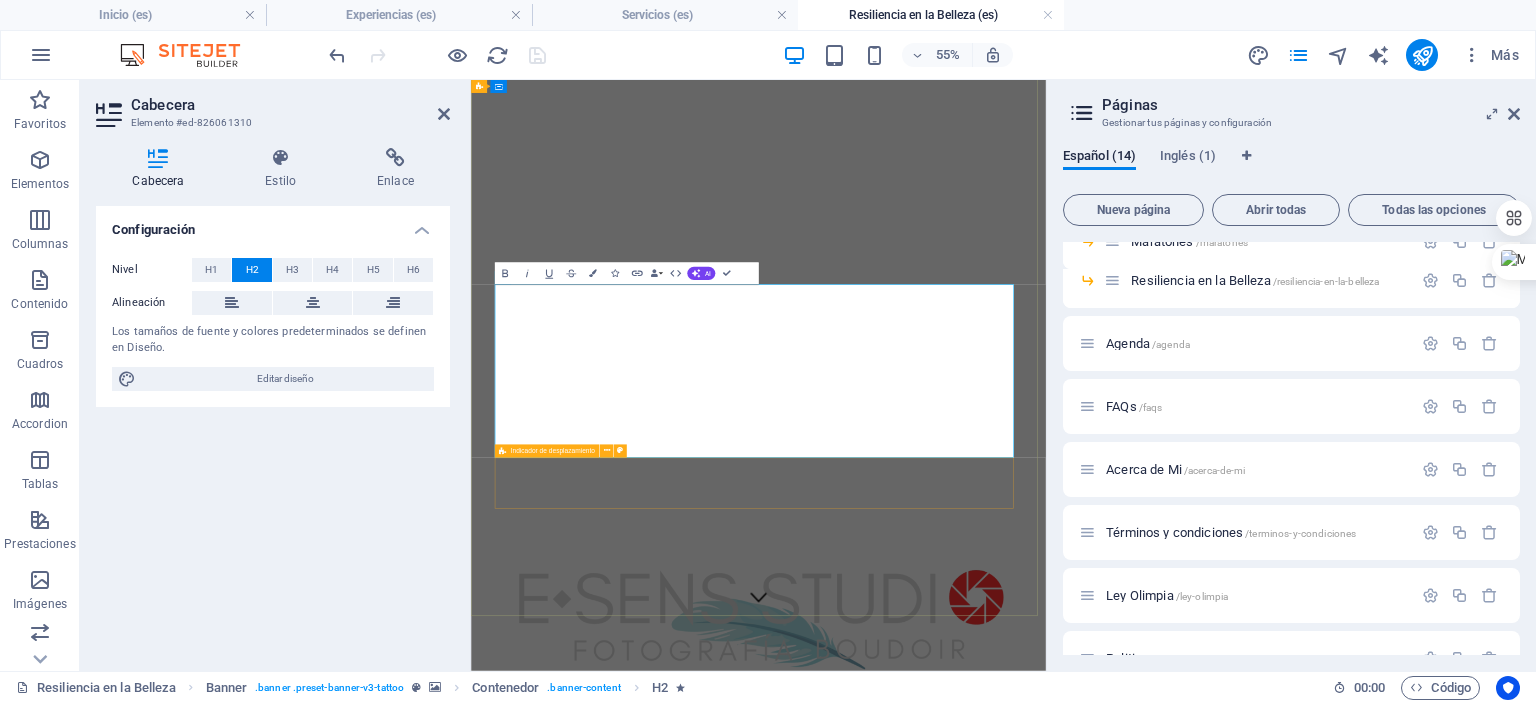 type 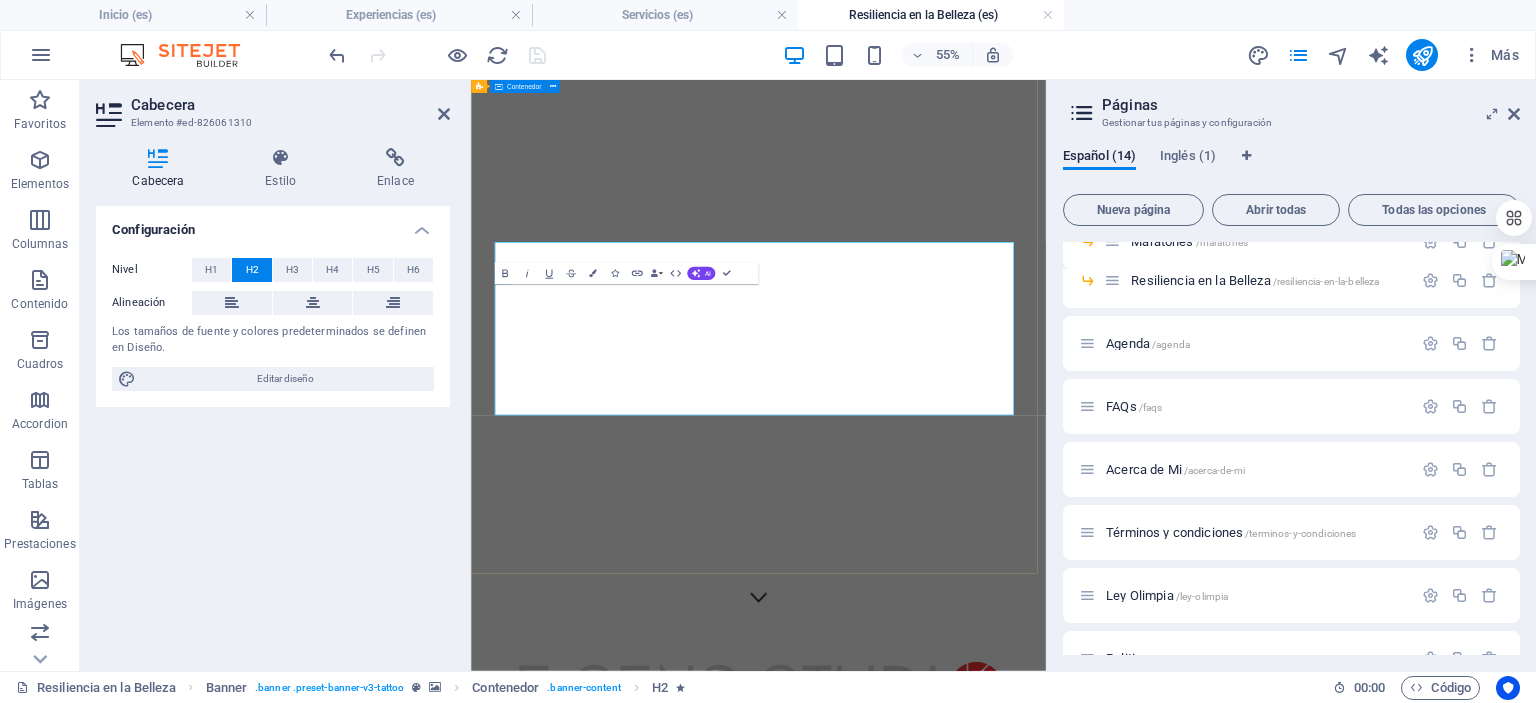 scroll, scrollTop: 176, scrollLeft: 0, axis: vertical 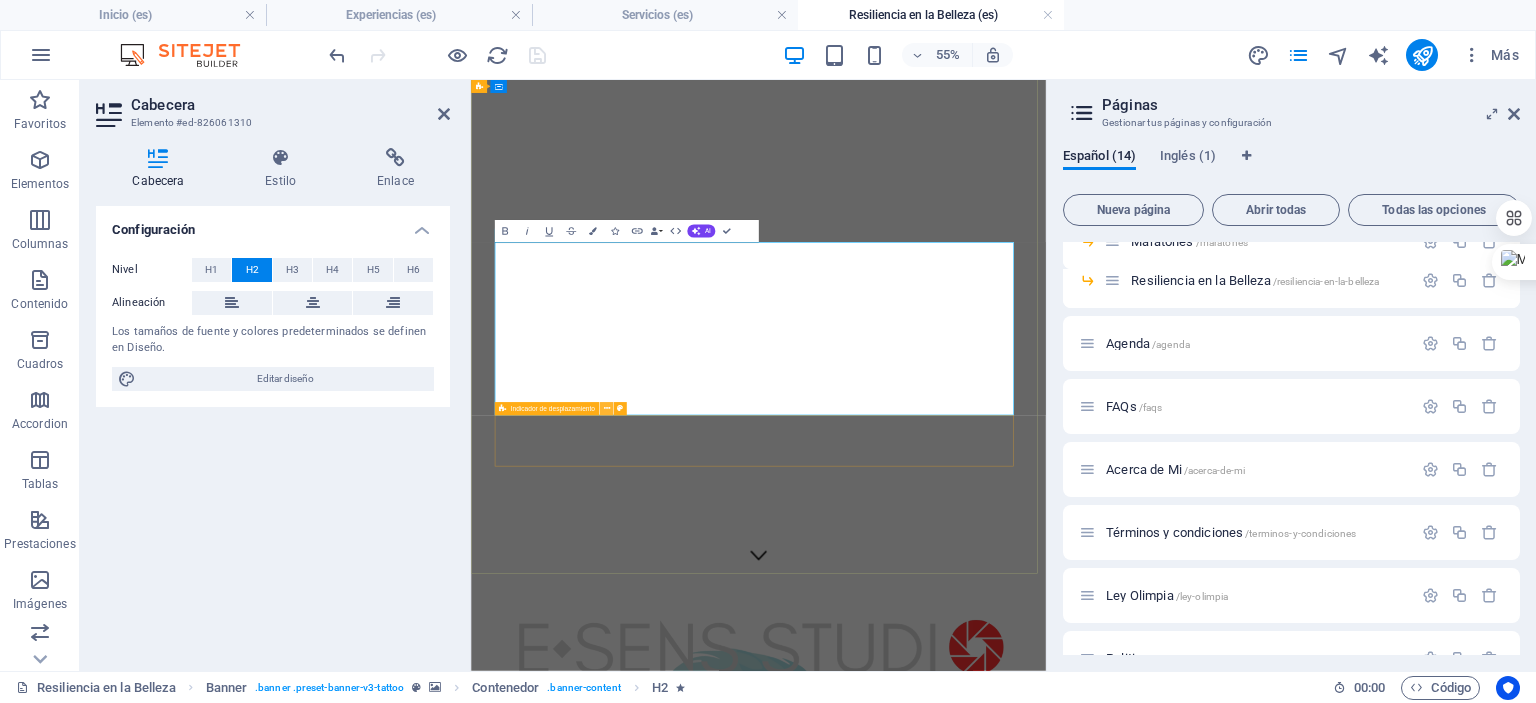 type 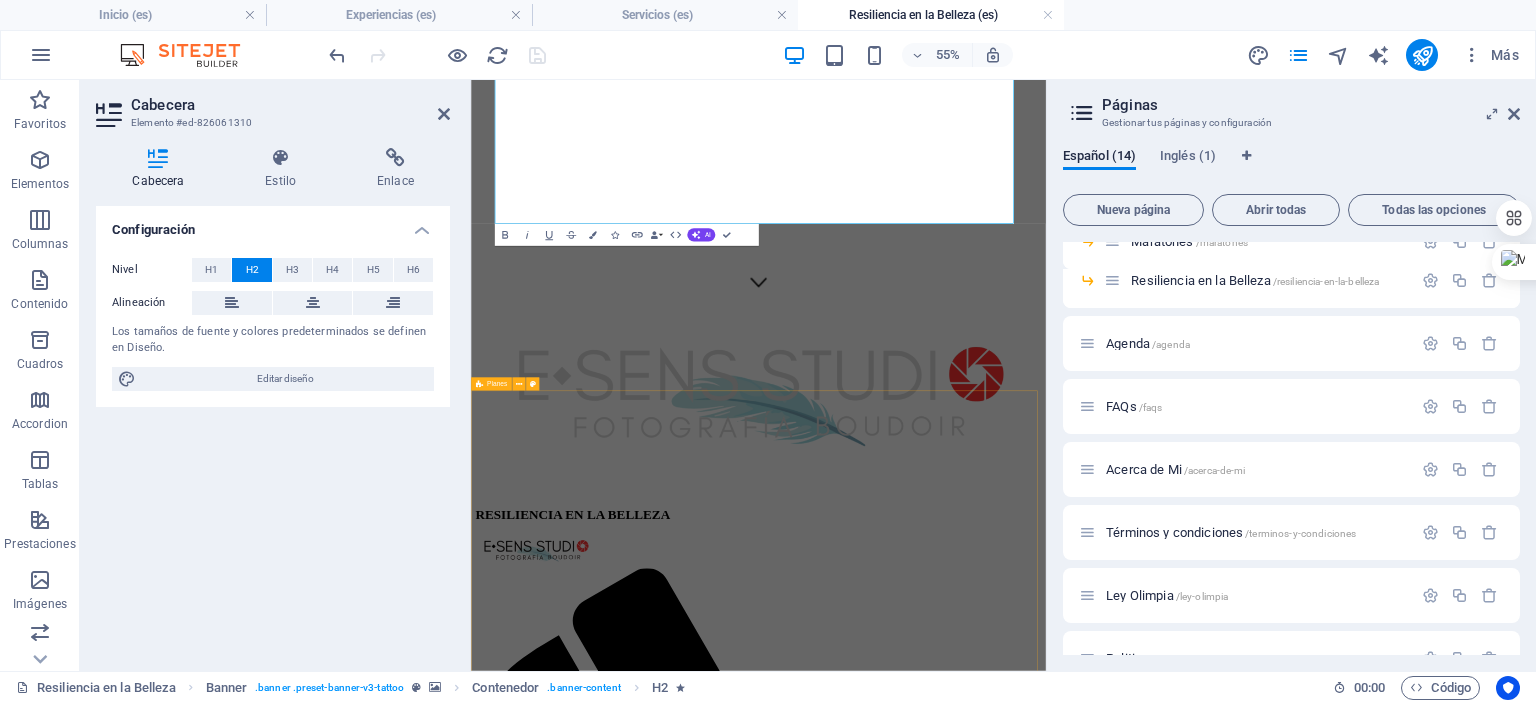 scroll, scrollTop: 700, scrollLeft: 0, axis: vertical 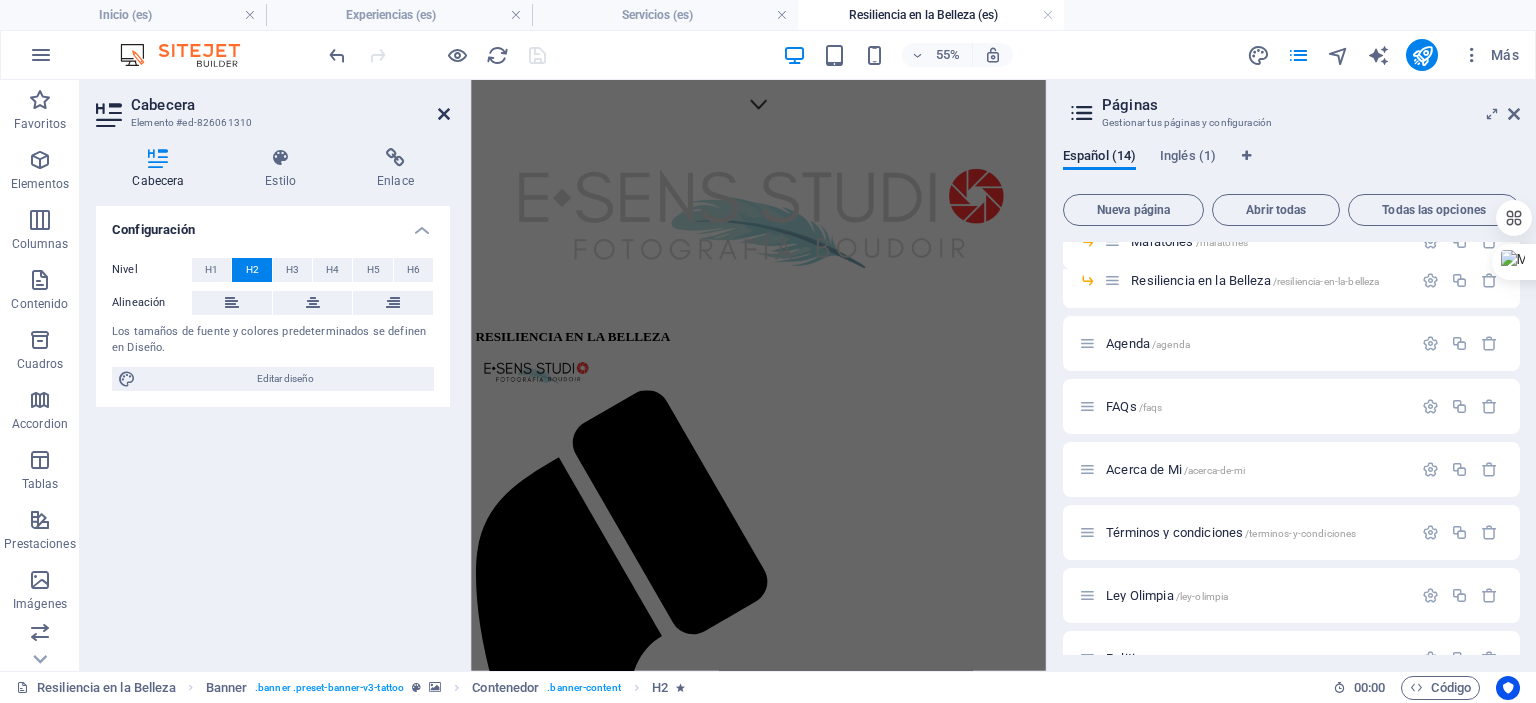 click at bounding box center [444, 114] 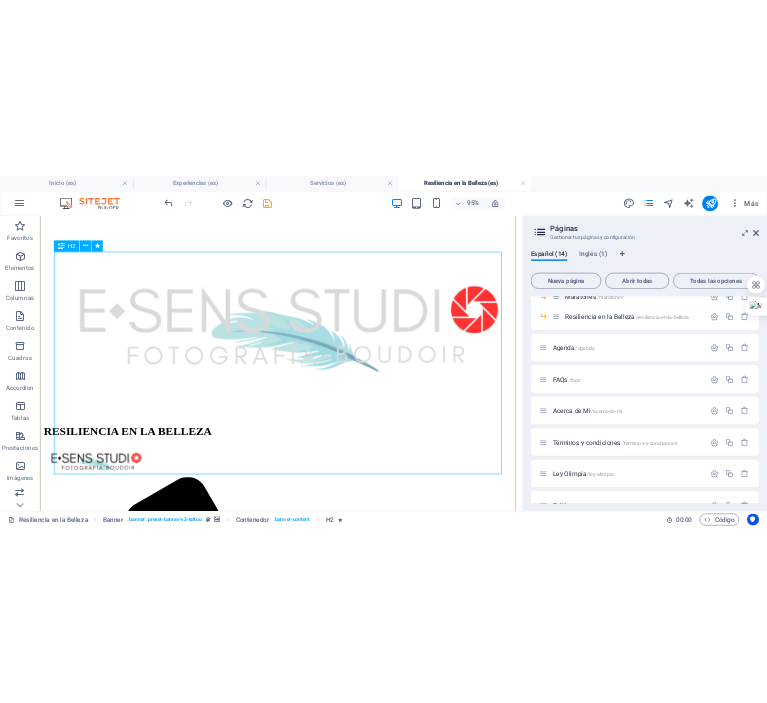 scroll, scrollTop: 312, scrollLeft: 0, axis: vertical 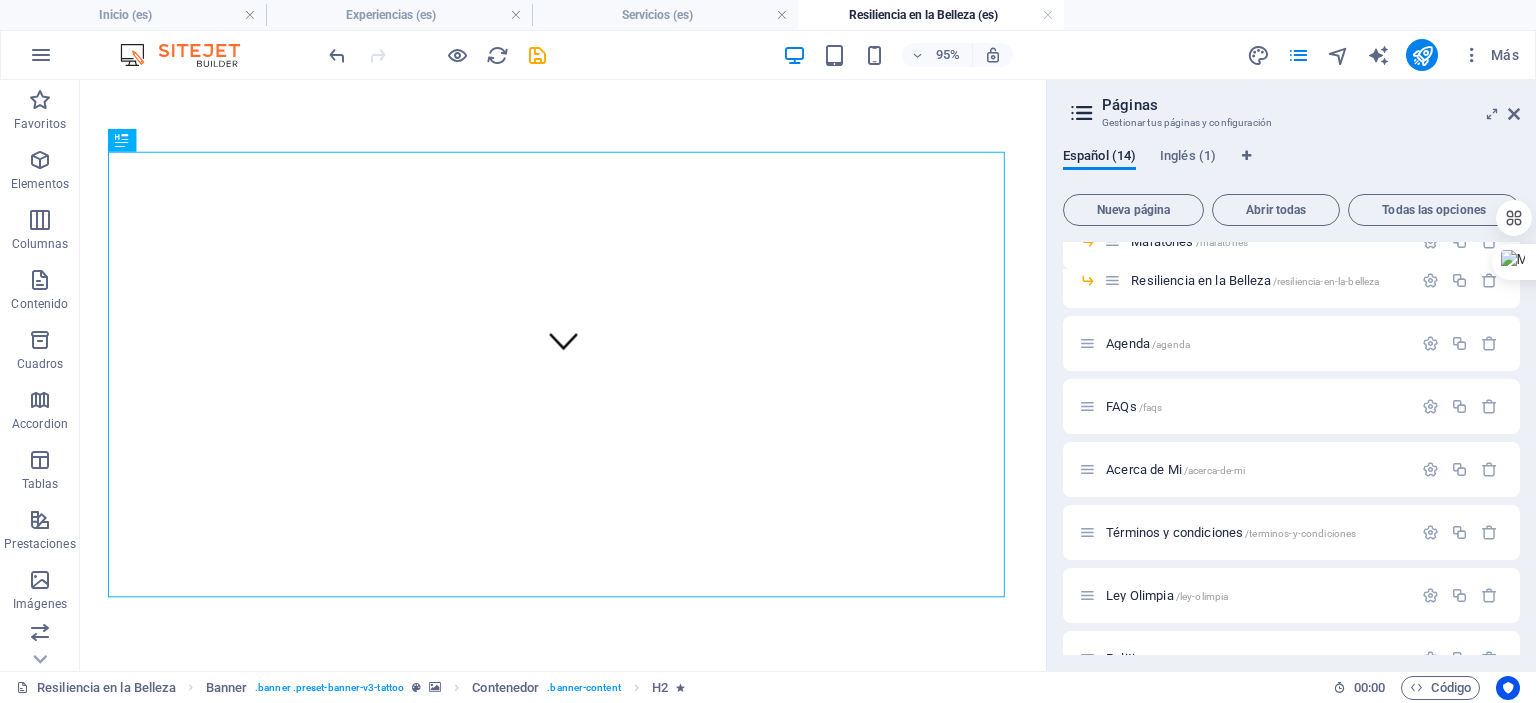 click on "Páginas Gestionar tus páginas y configuración Español (14) Inglés (1) Nueva página Abrir todas Todas las opciones Inicio / Experiencias /experiencias Colecciones /colecciones Especiales /especiales Tematica /tematica Maratones /maratones Resiliencia en la Belleza /resiliencia-en-la-belleza Agenda /agenda FAQs /faqs Acerca de Mi /acerca-de-mi Términos y condiciones /terminos-y-condiciones Ley Olimpia /ley-olimpia Politicas /politicas Aviso de Privacidad /aviso-de-privacidad" at bounding box center [1291, 375] 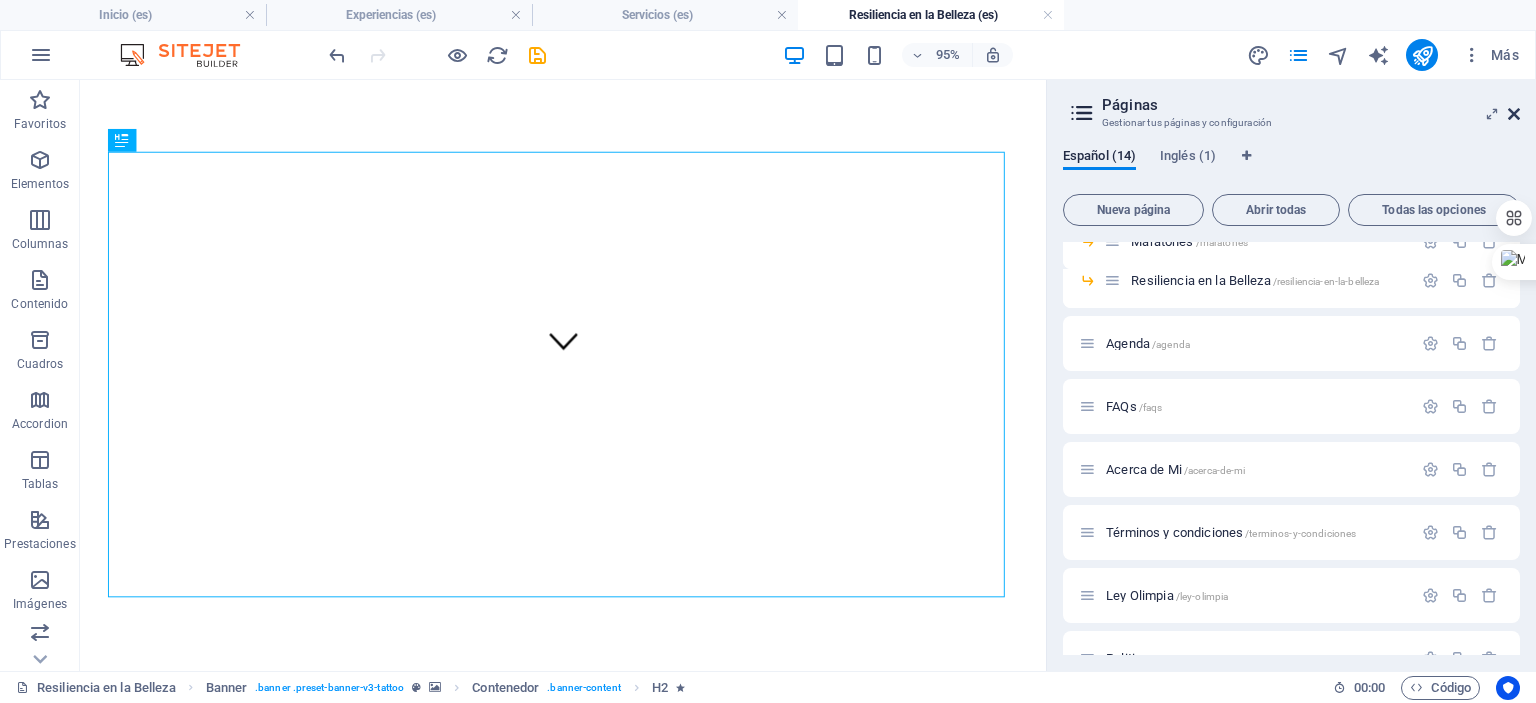 click at bounding box center (1514, 114) 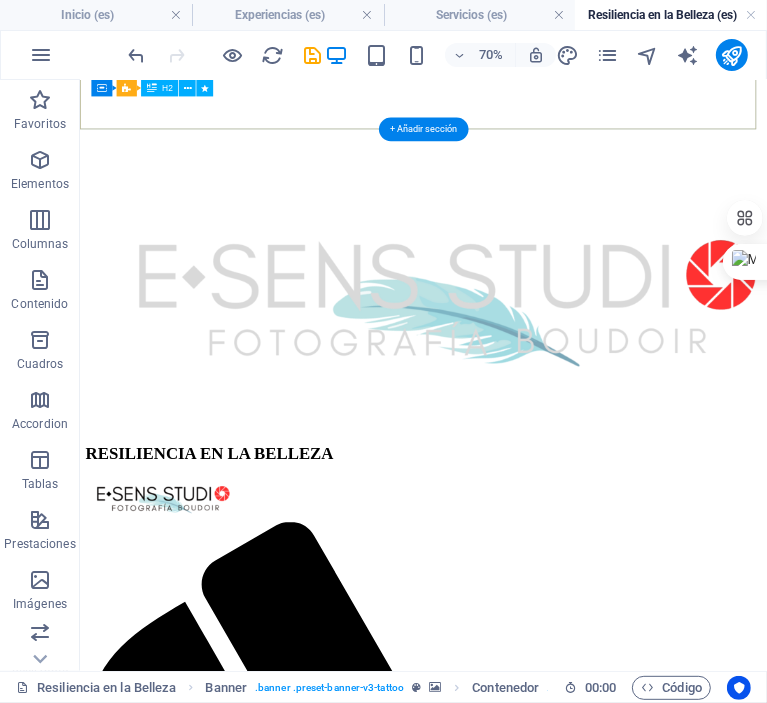 scroll, scrollTop: 1112, scrollLeft: 0, axis: vertical 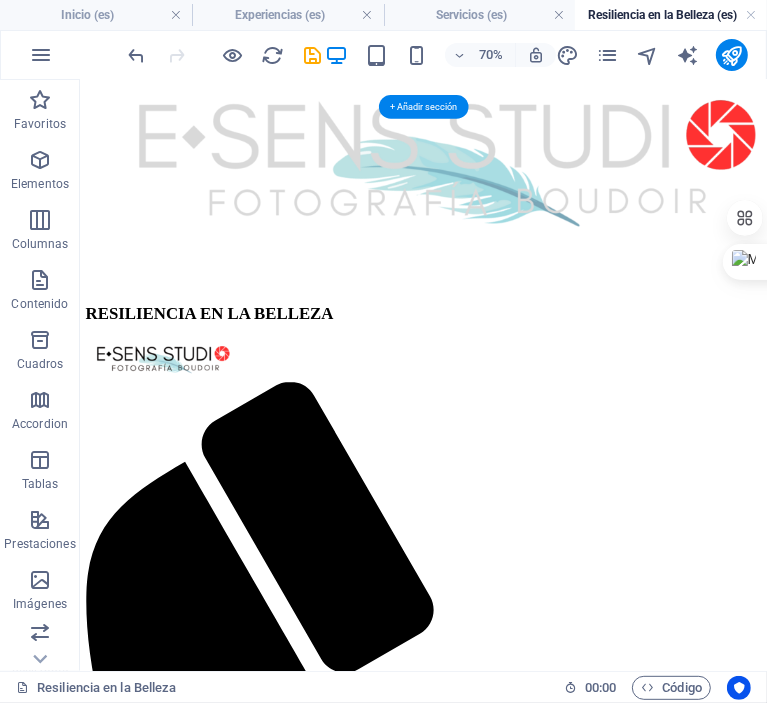 click at bounding box center [570, 5131] 